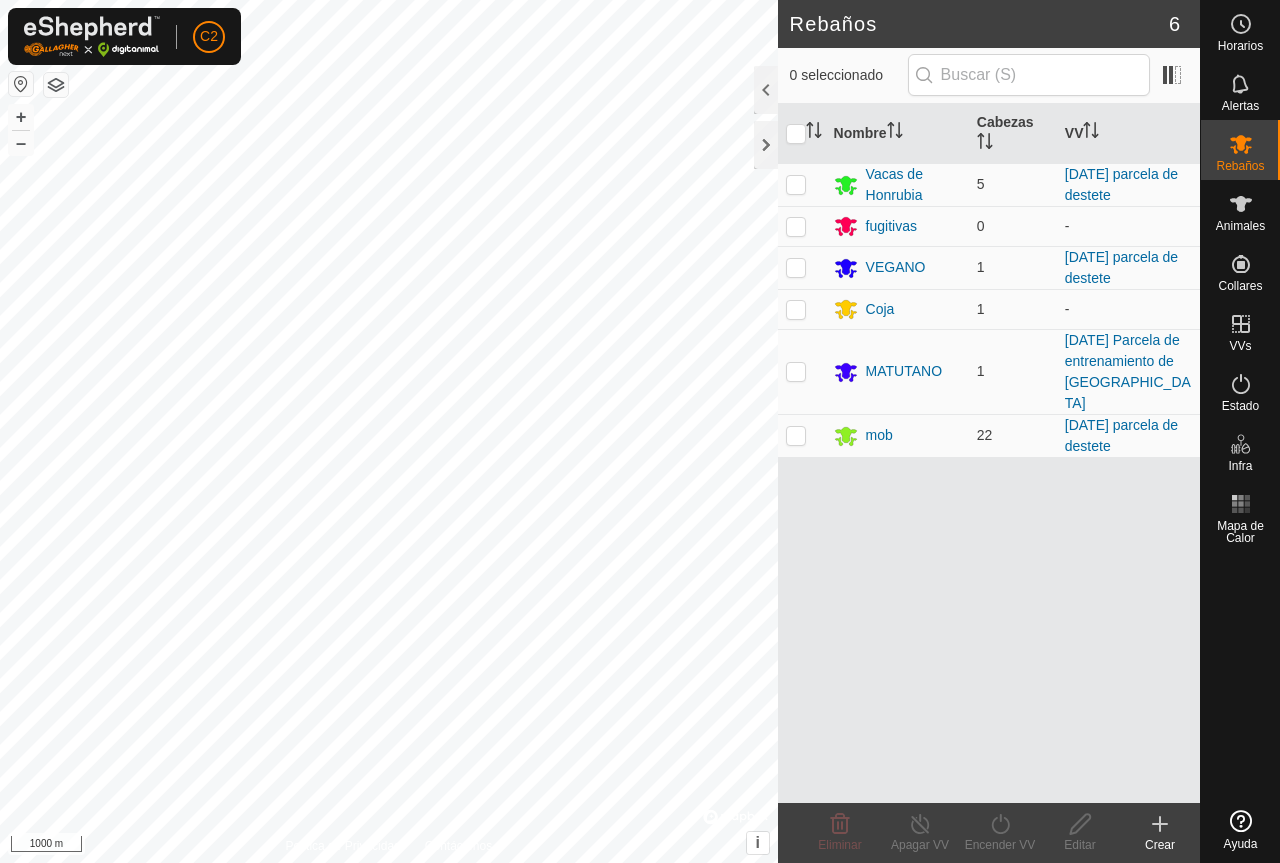 scroll, scrollTop: 0, scrollLeft: 0, axis: both 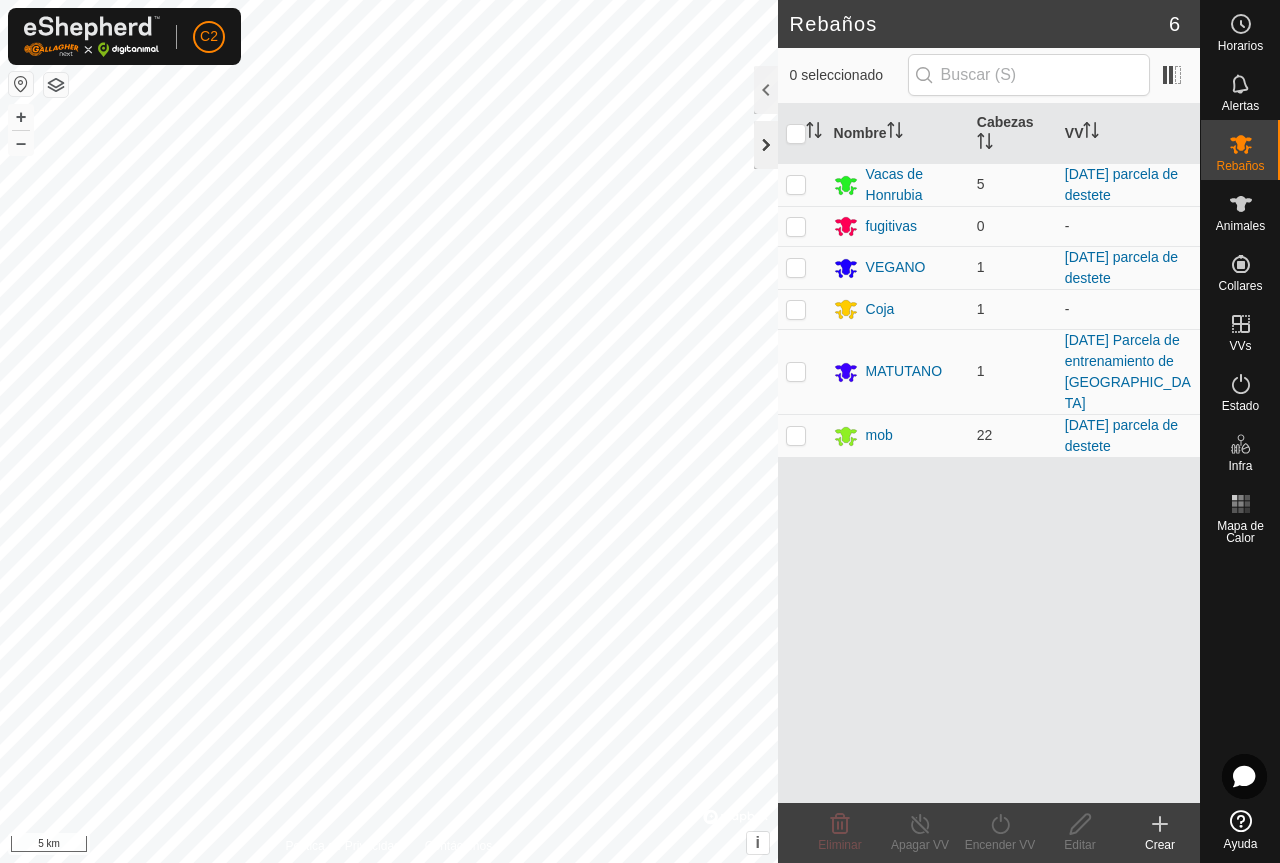 click 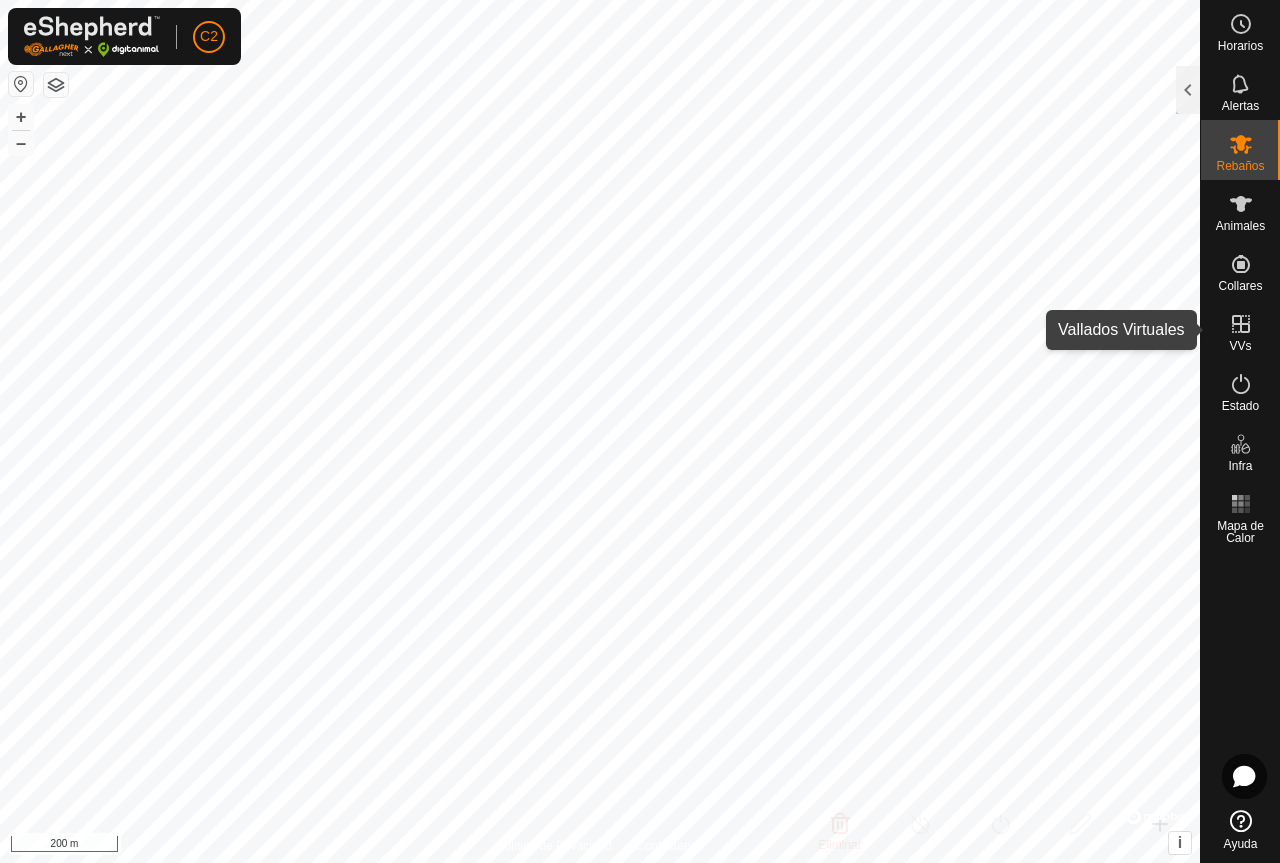 click 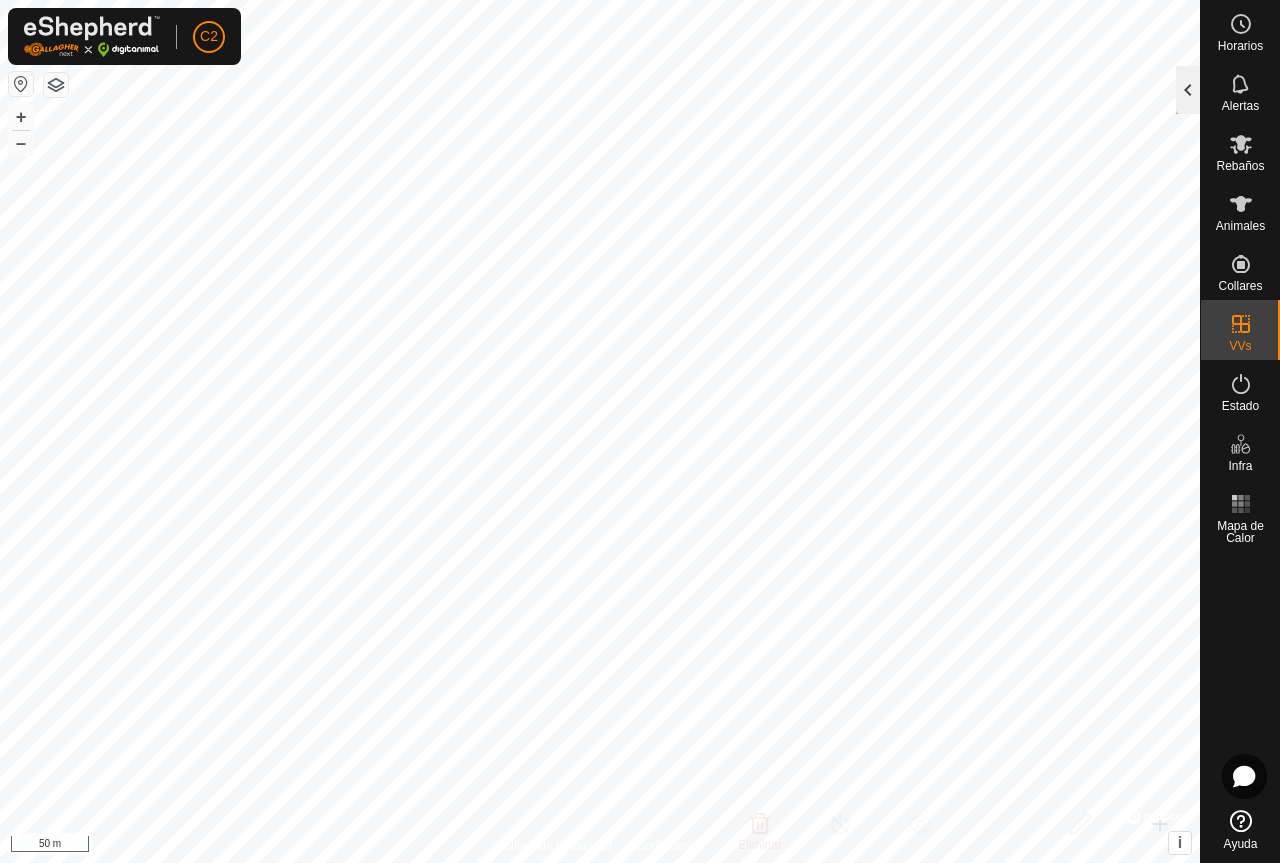 click 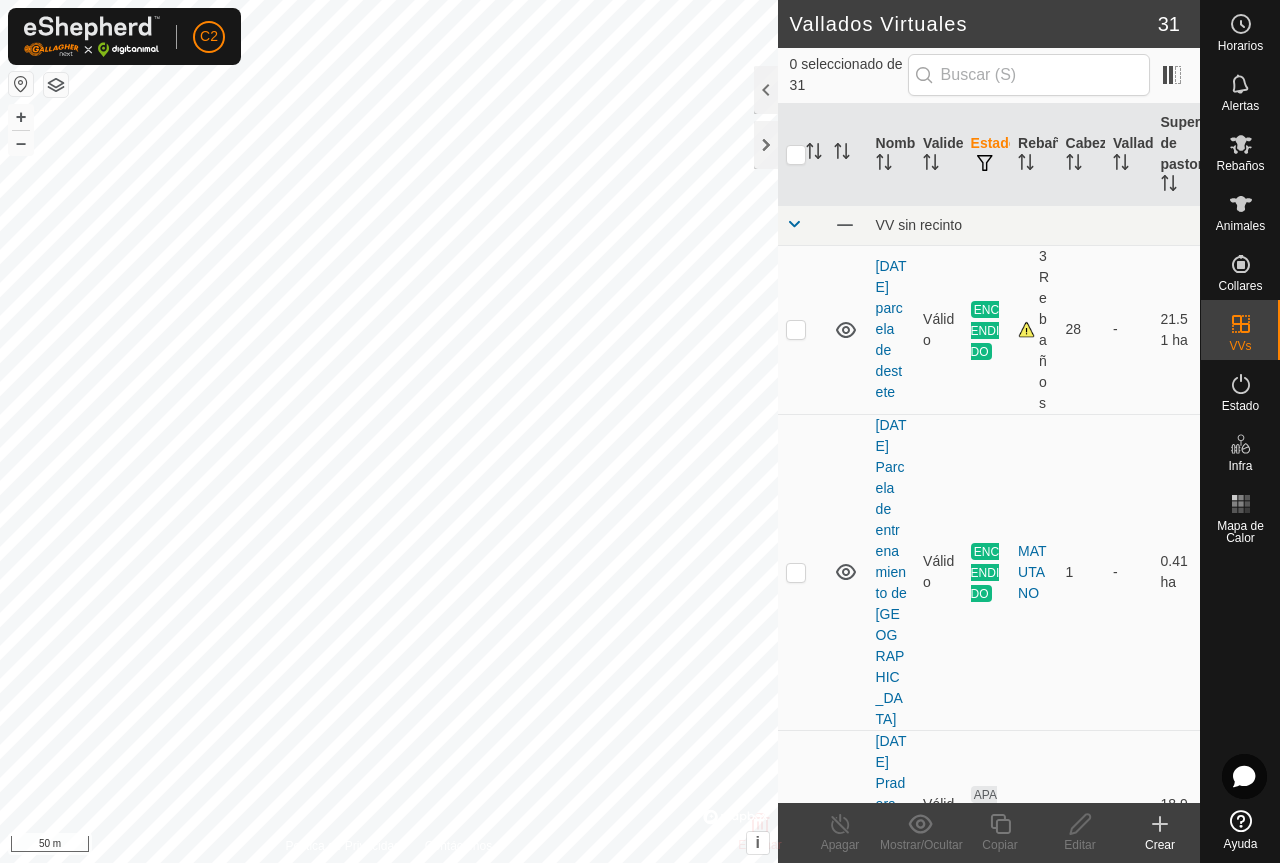 click 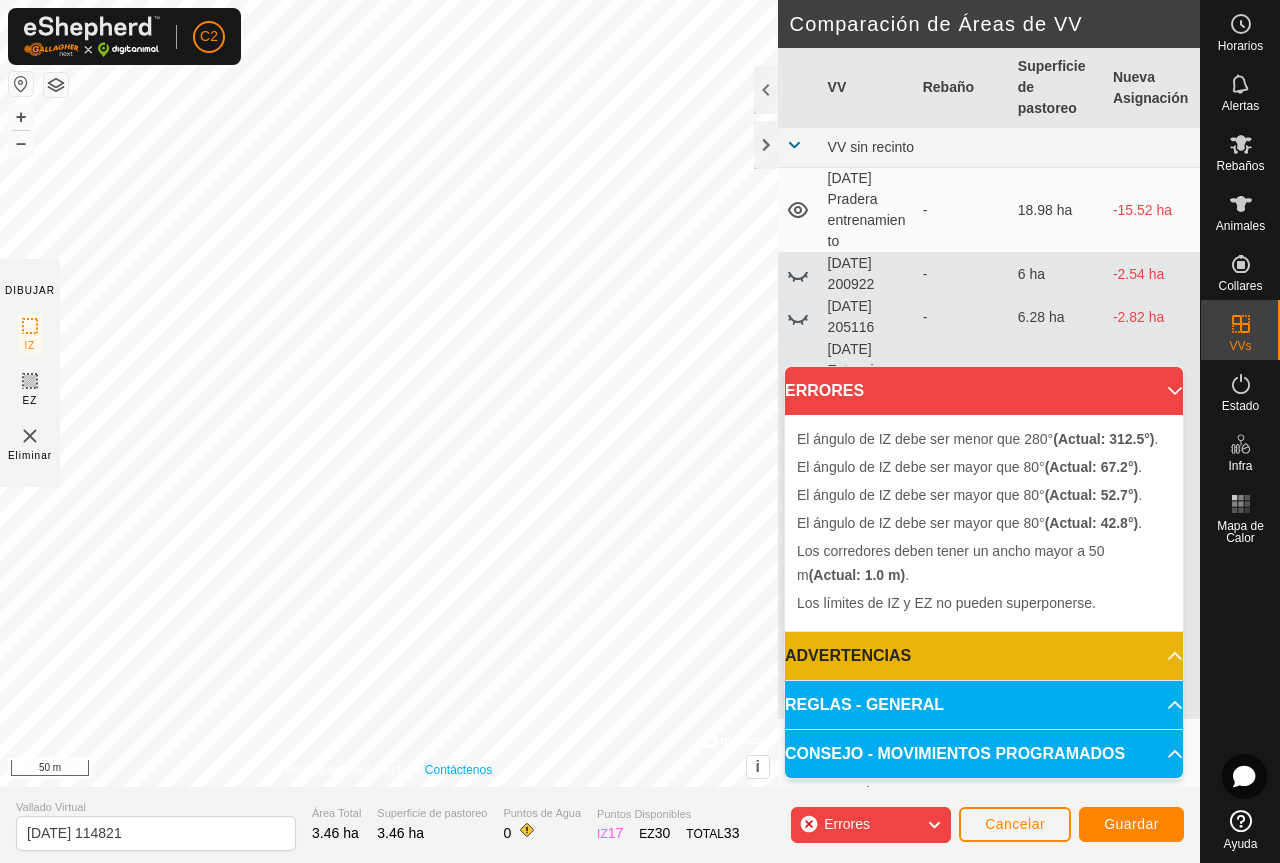 click on "Política de Privacidad Contáctenos El ángulo de IZ debe ser mayor que 80°  (Actual: 52.7°) . + – ⇧ i ©  Mapbox , ©  OpenStreetMap ,  Improve this map 50 m" at bounding box center (389, 393) 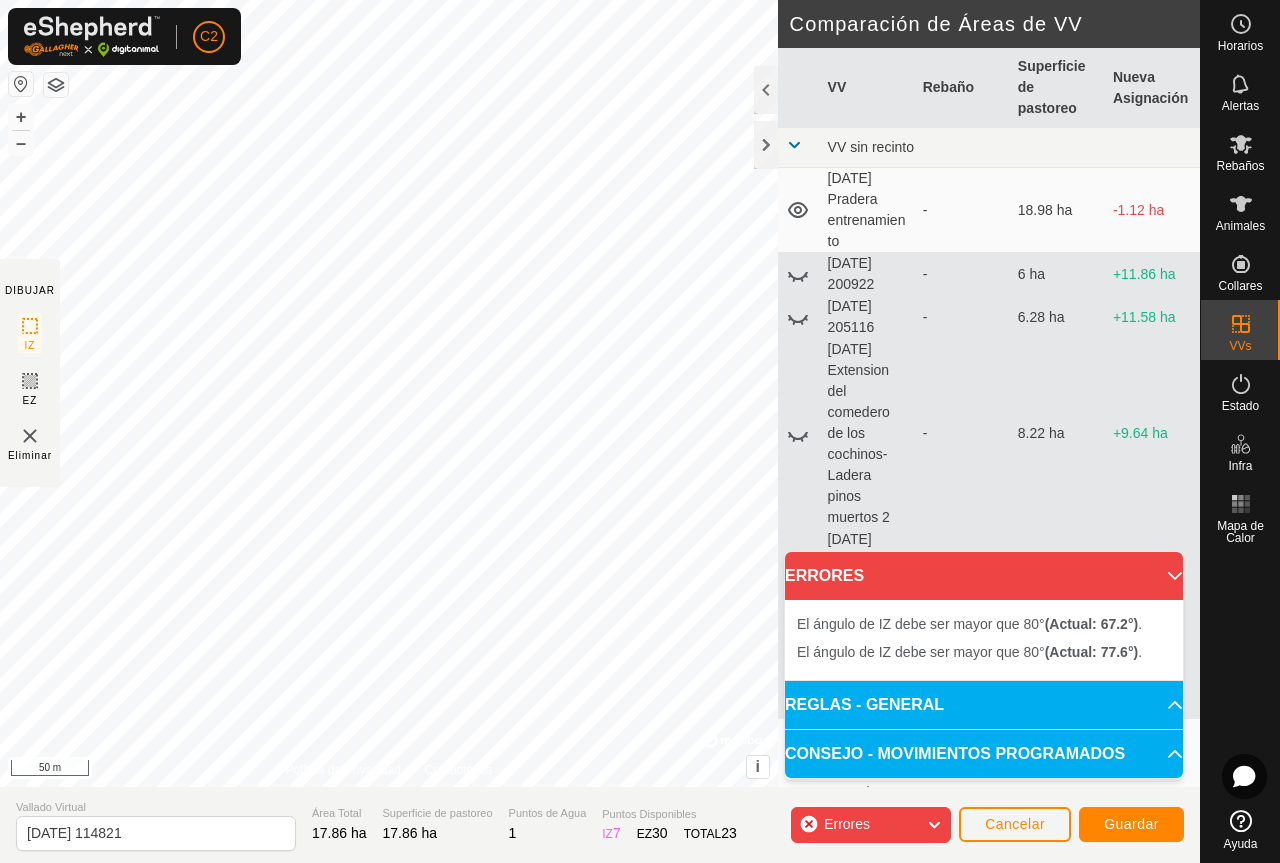 click on "ERRORES" at bounding box center [984, 576] 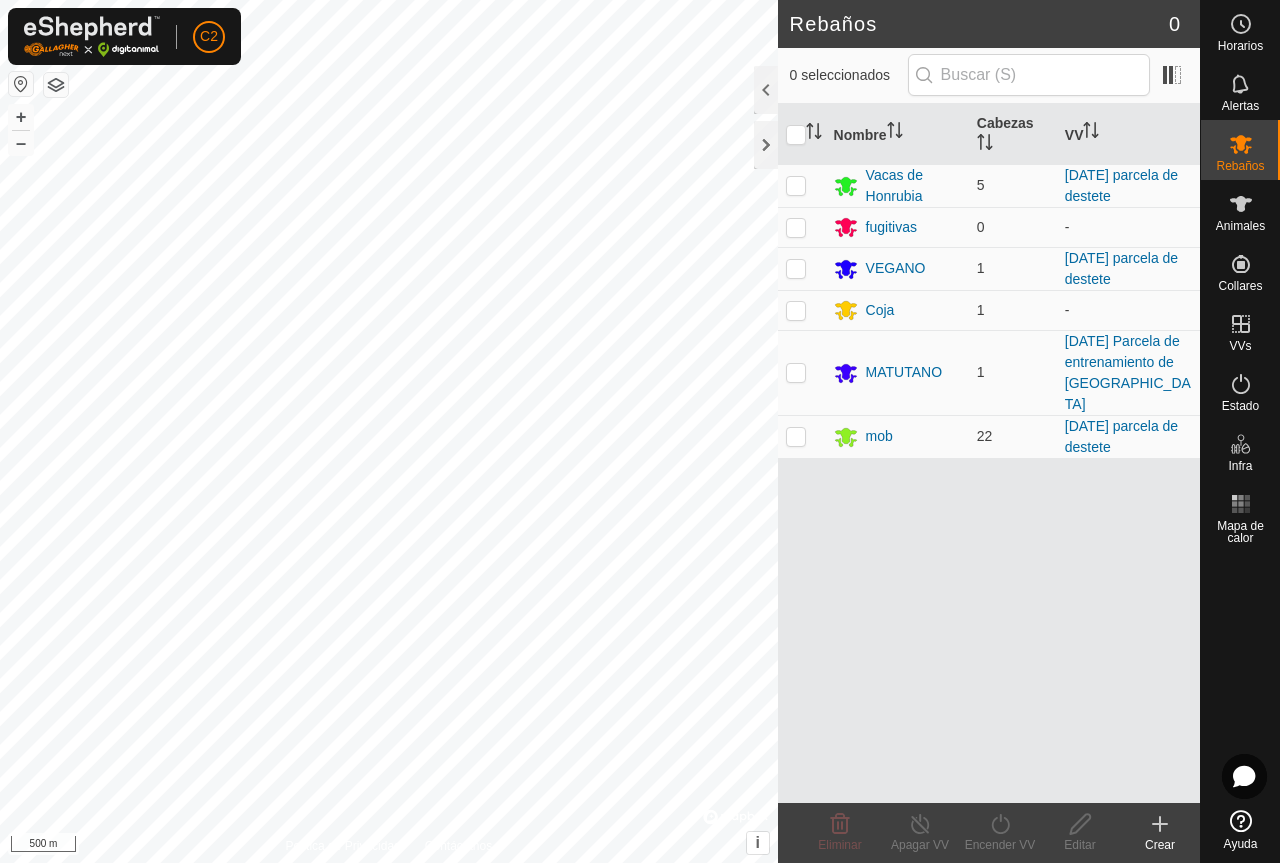 scroll, scrollTop: 0, scrollLeft: 0, axis: both 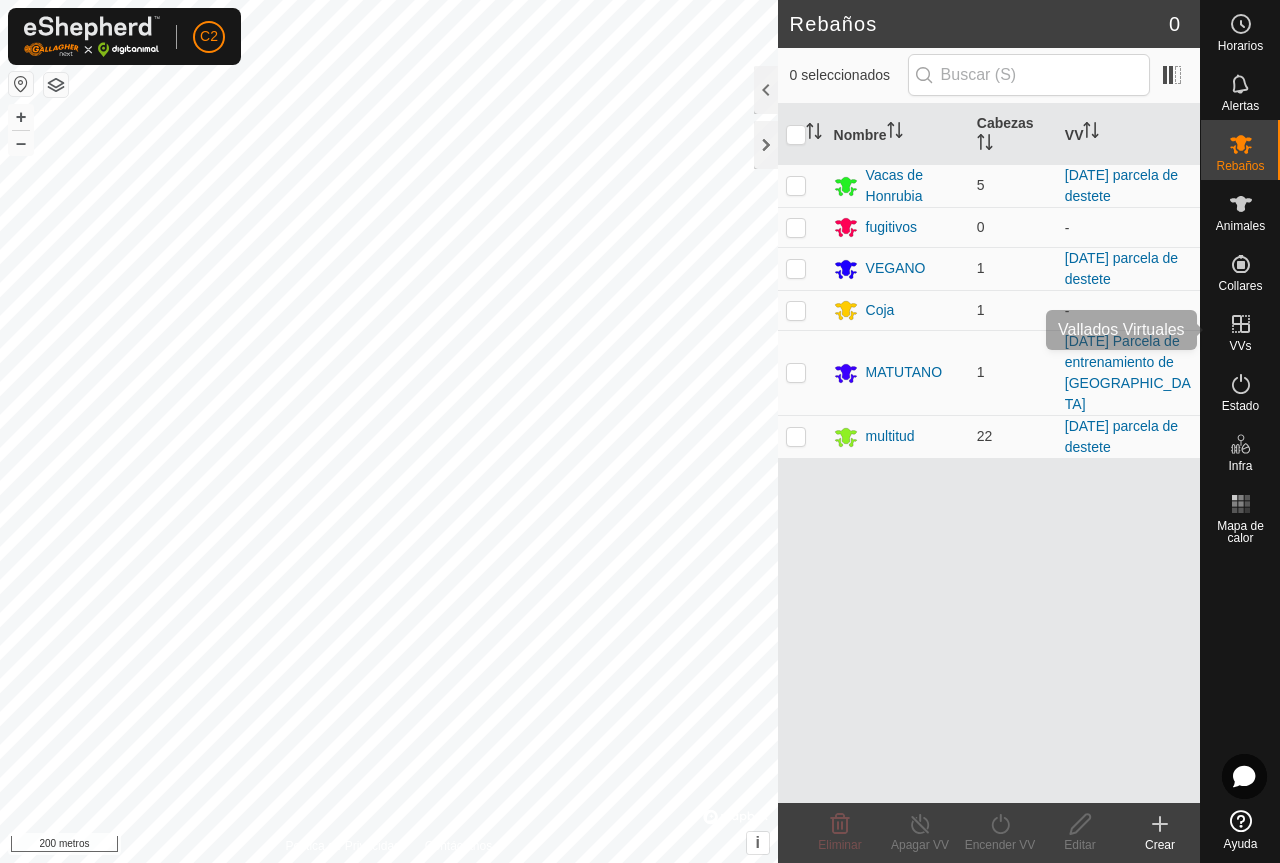 click at bounding box center [1241, 324] 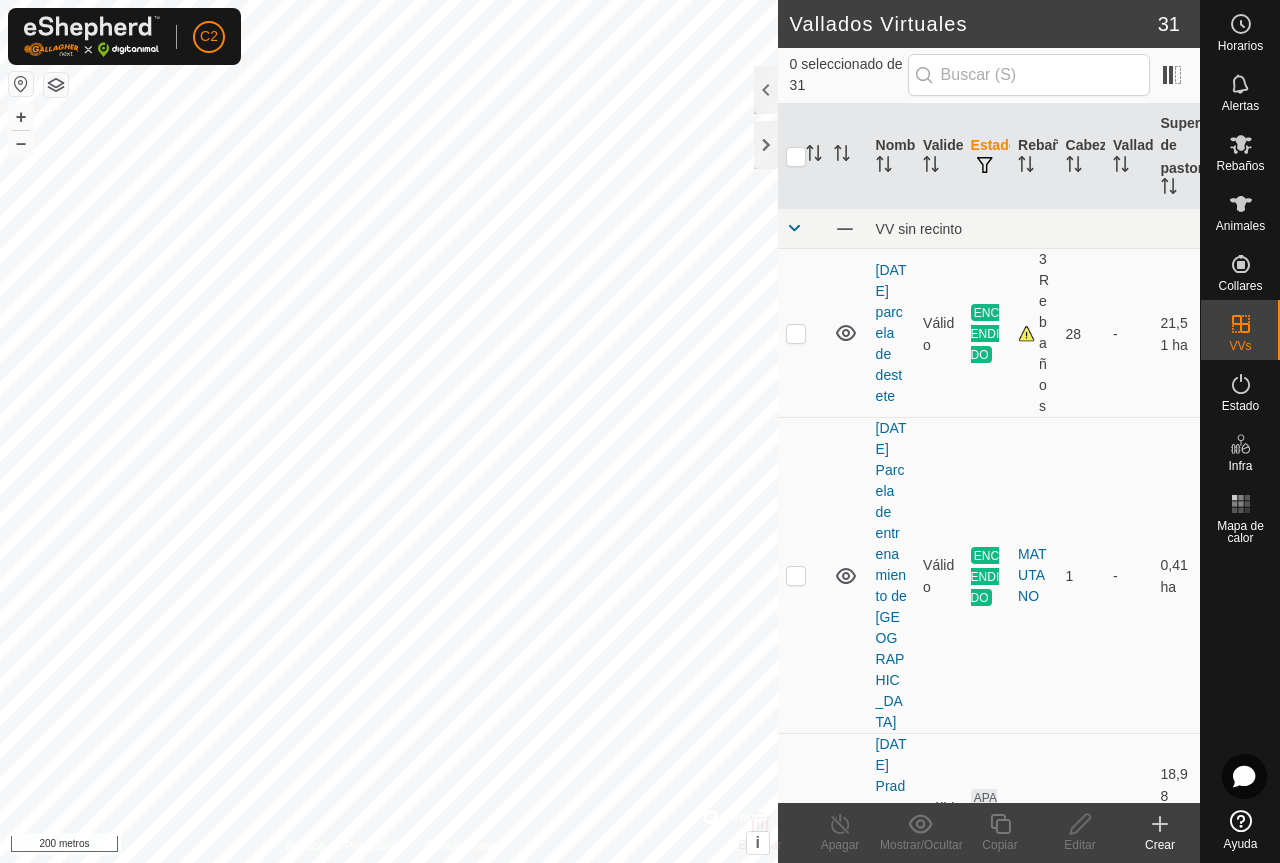click 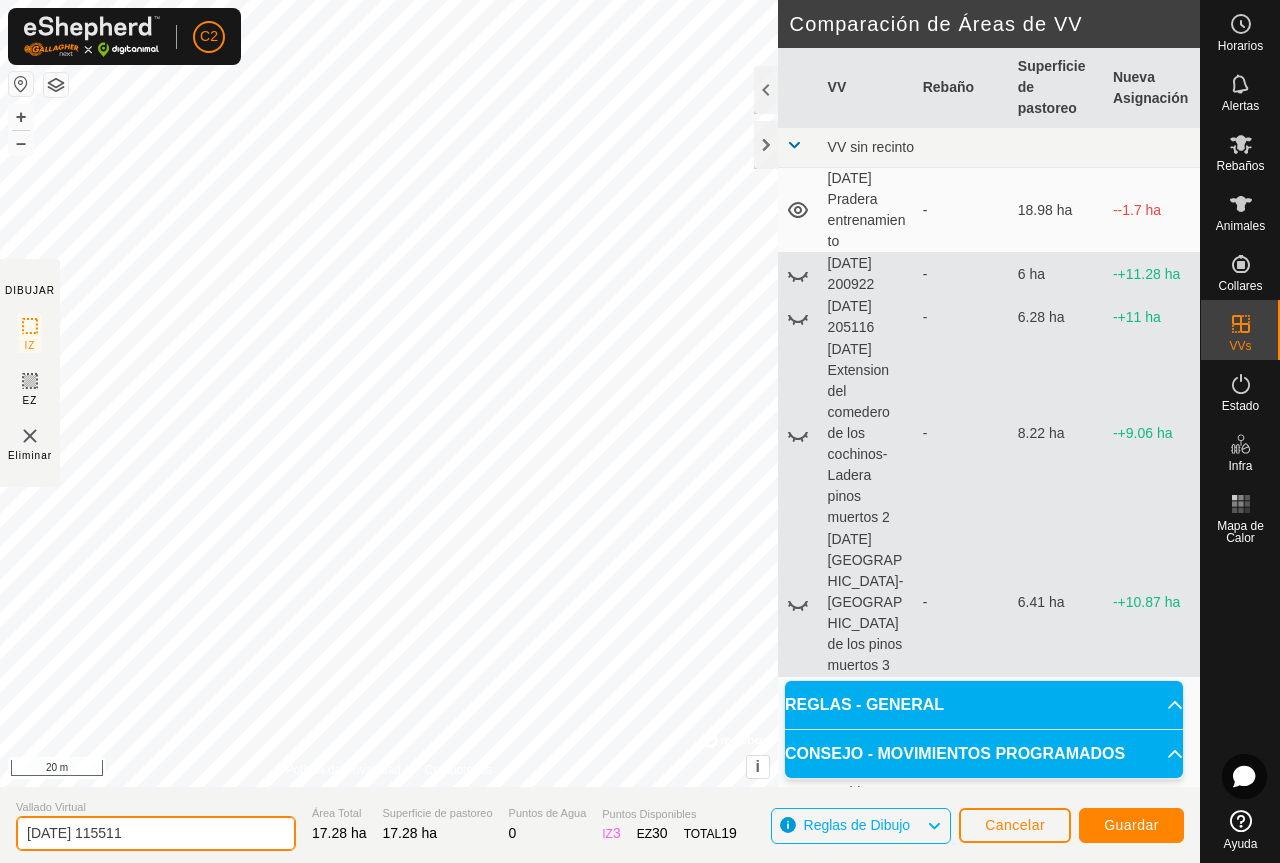 click on "[DATE] 115511" 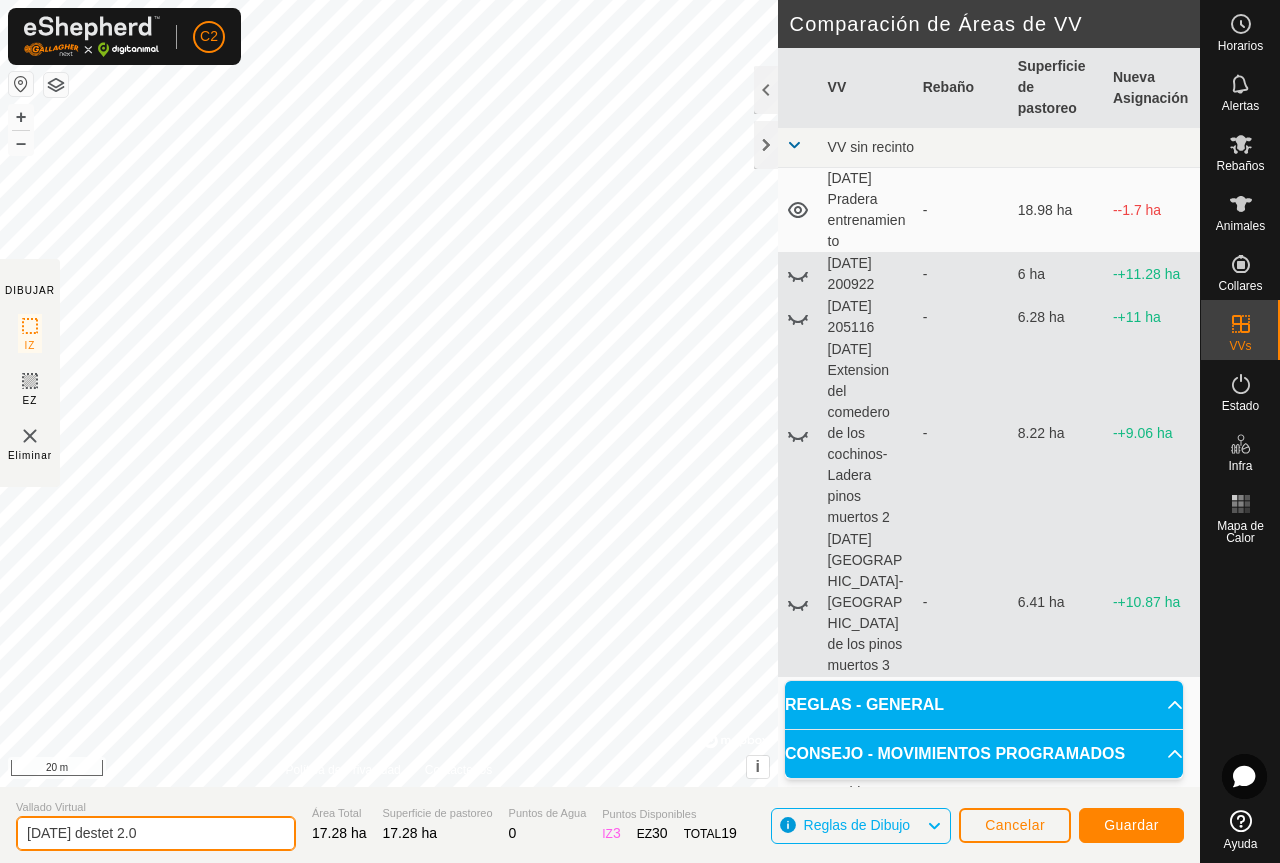 type on "[DATE] destet 2.0" 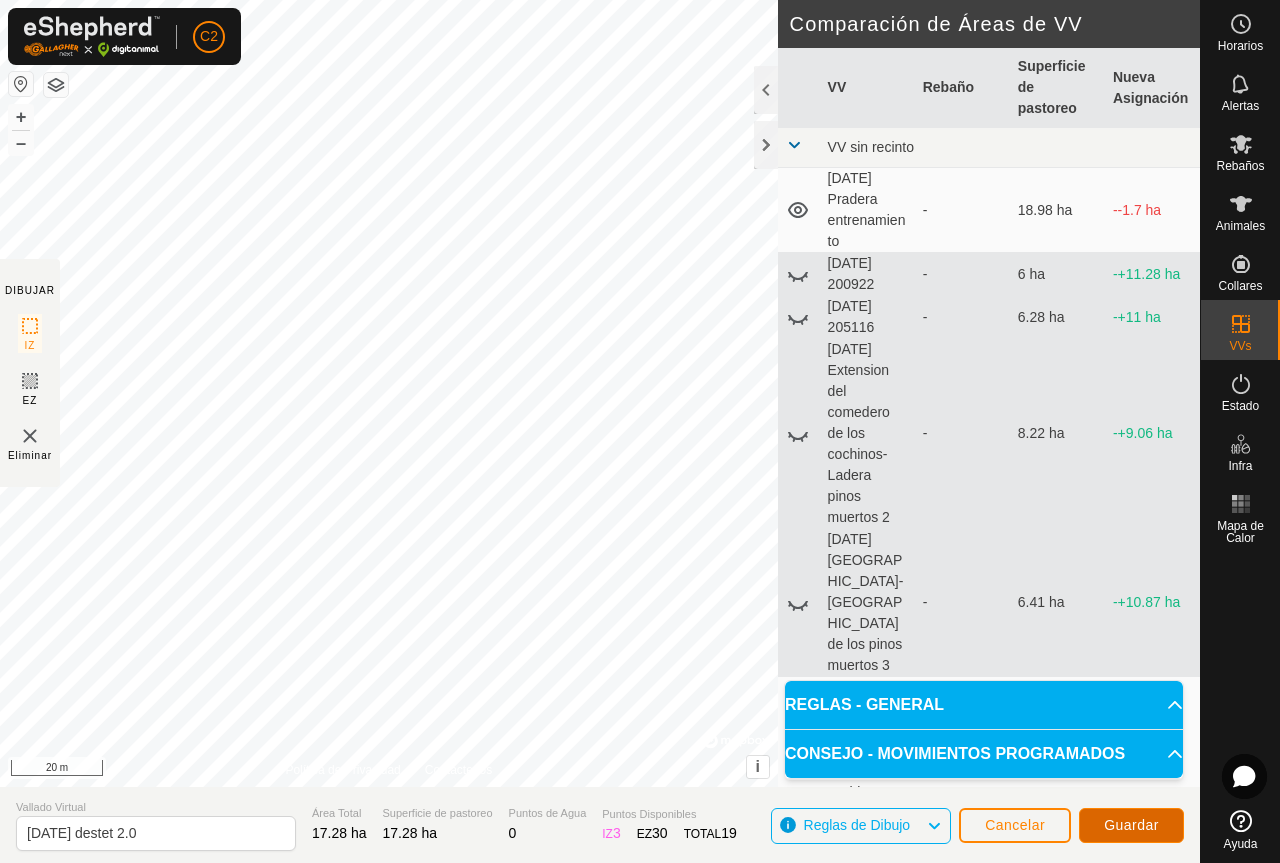click on "Guardar" 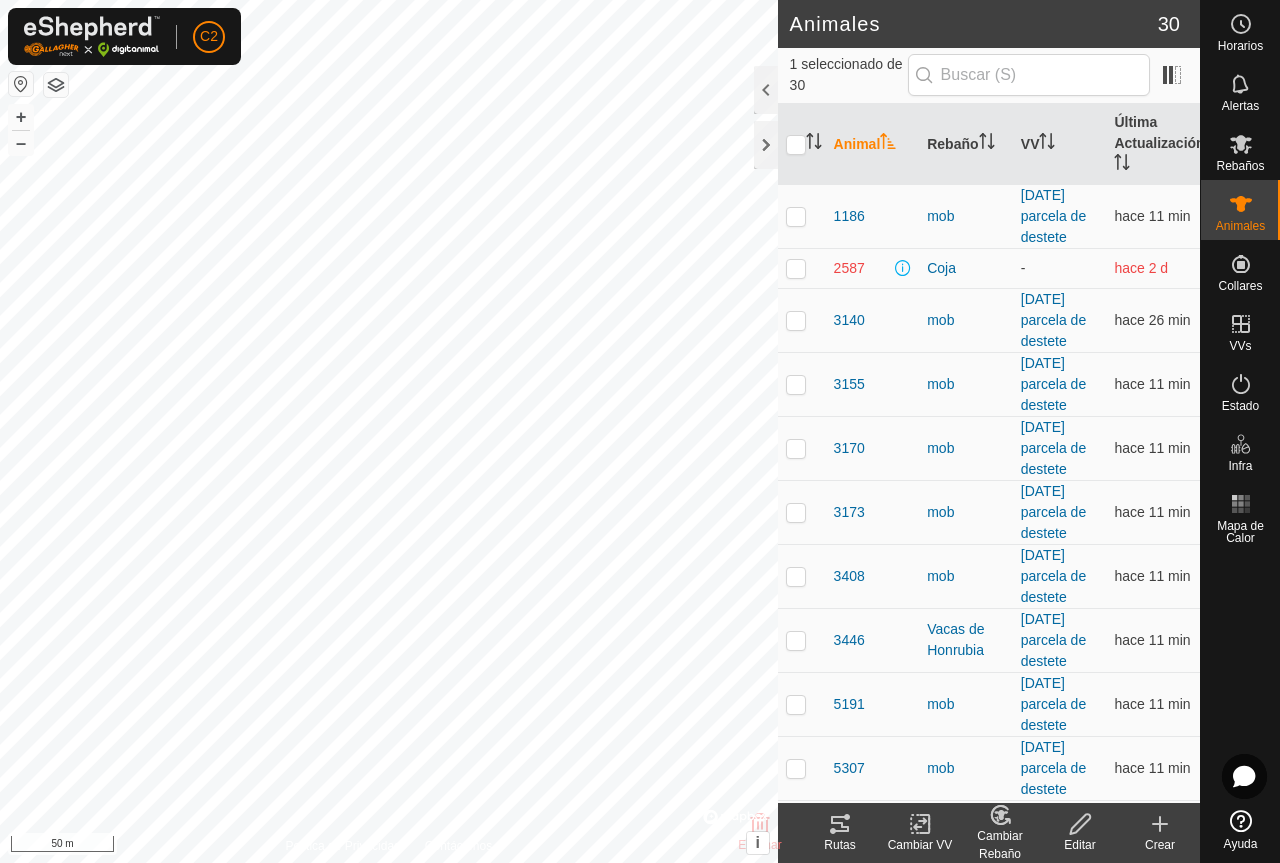 click 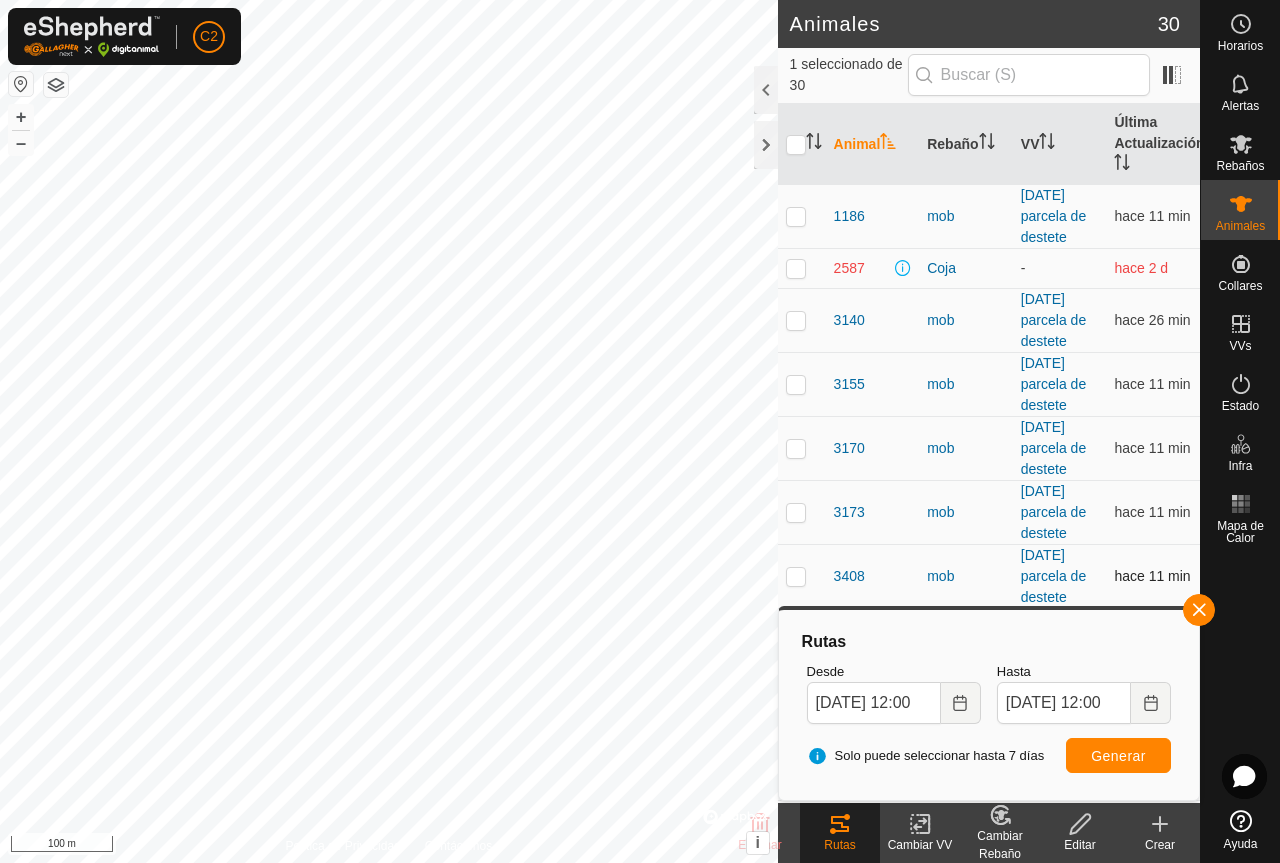 drag, startPoint x: 1196, startPoint y: 608, endPoint x: 1169, endPoint y: 599, distance: 28.460499 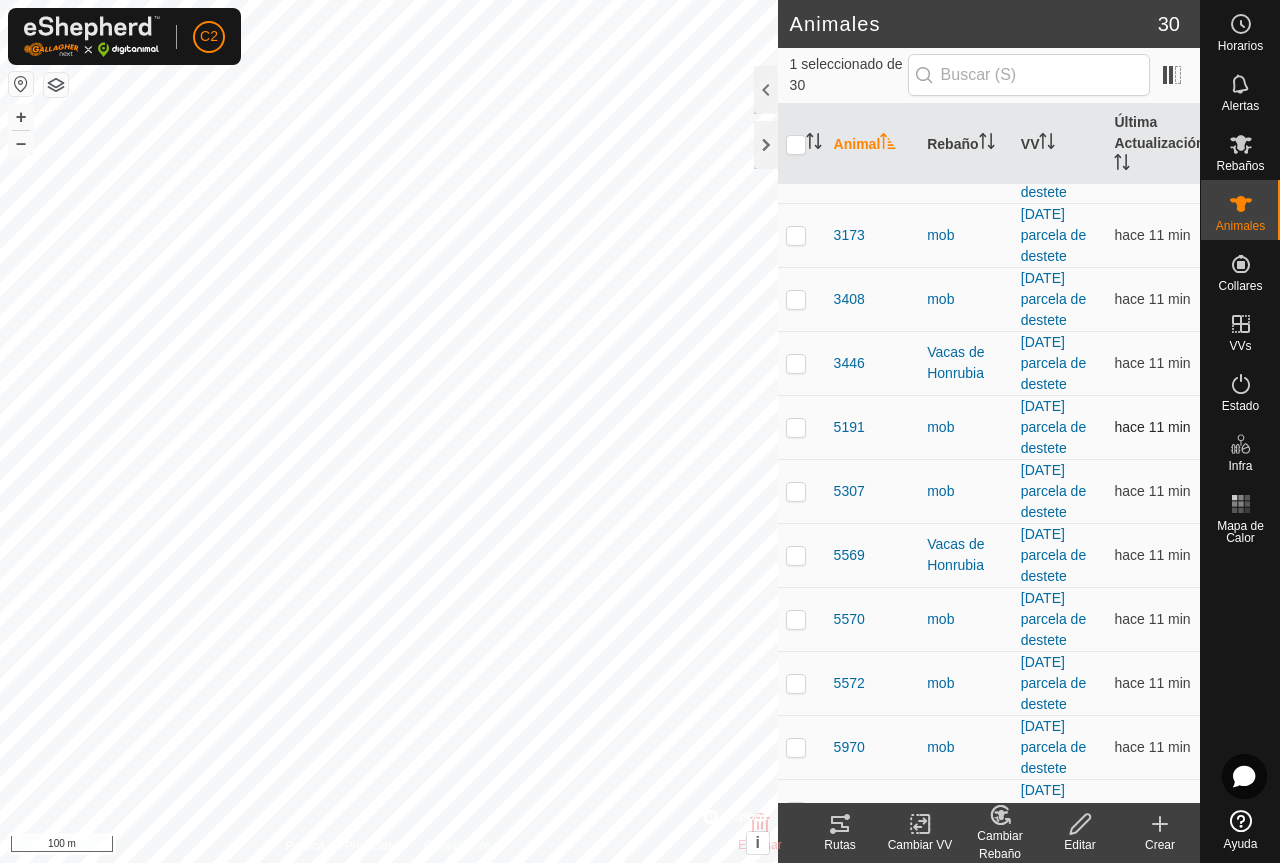 scroll, scrollTop: 300, scrollLeft: 0, axis: vertical 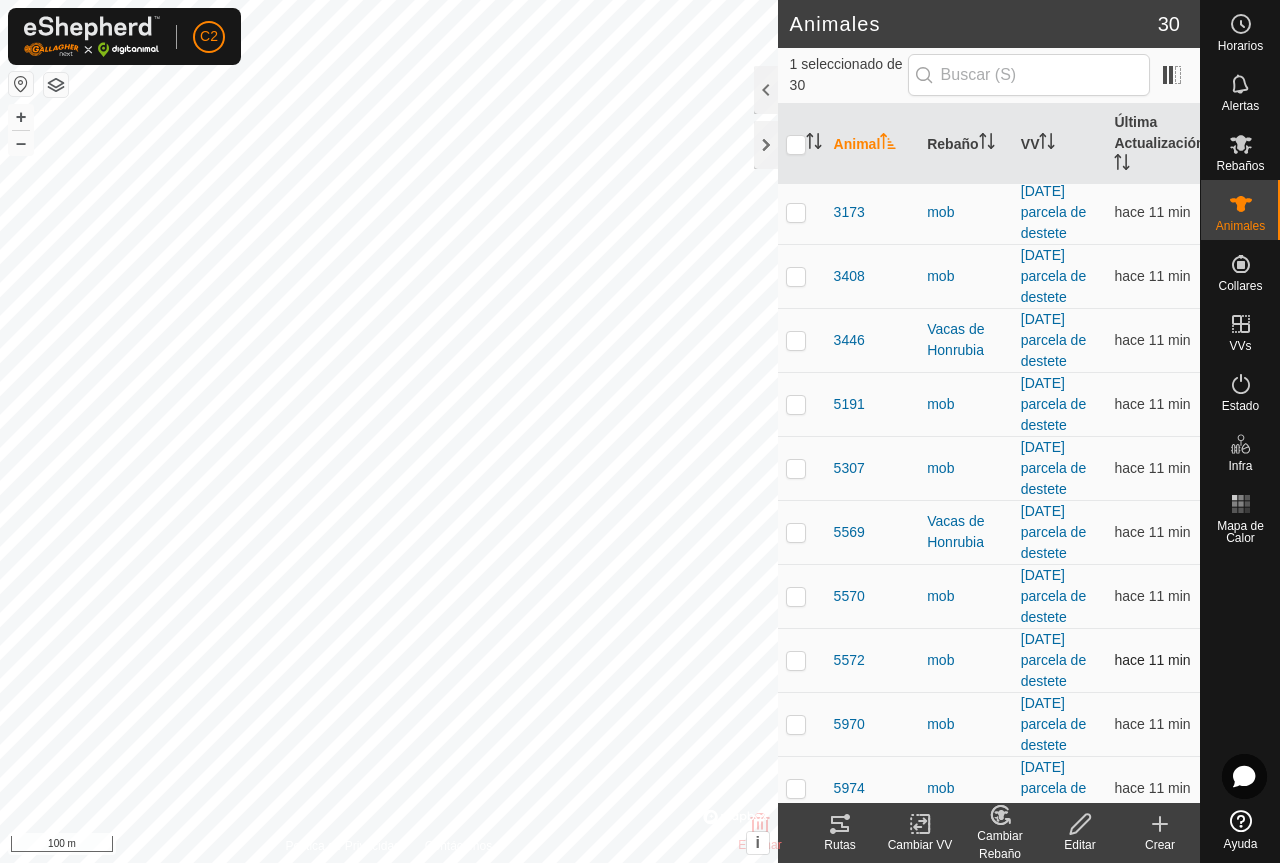 click at bounding box center (796, 660) 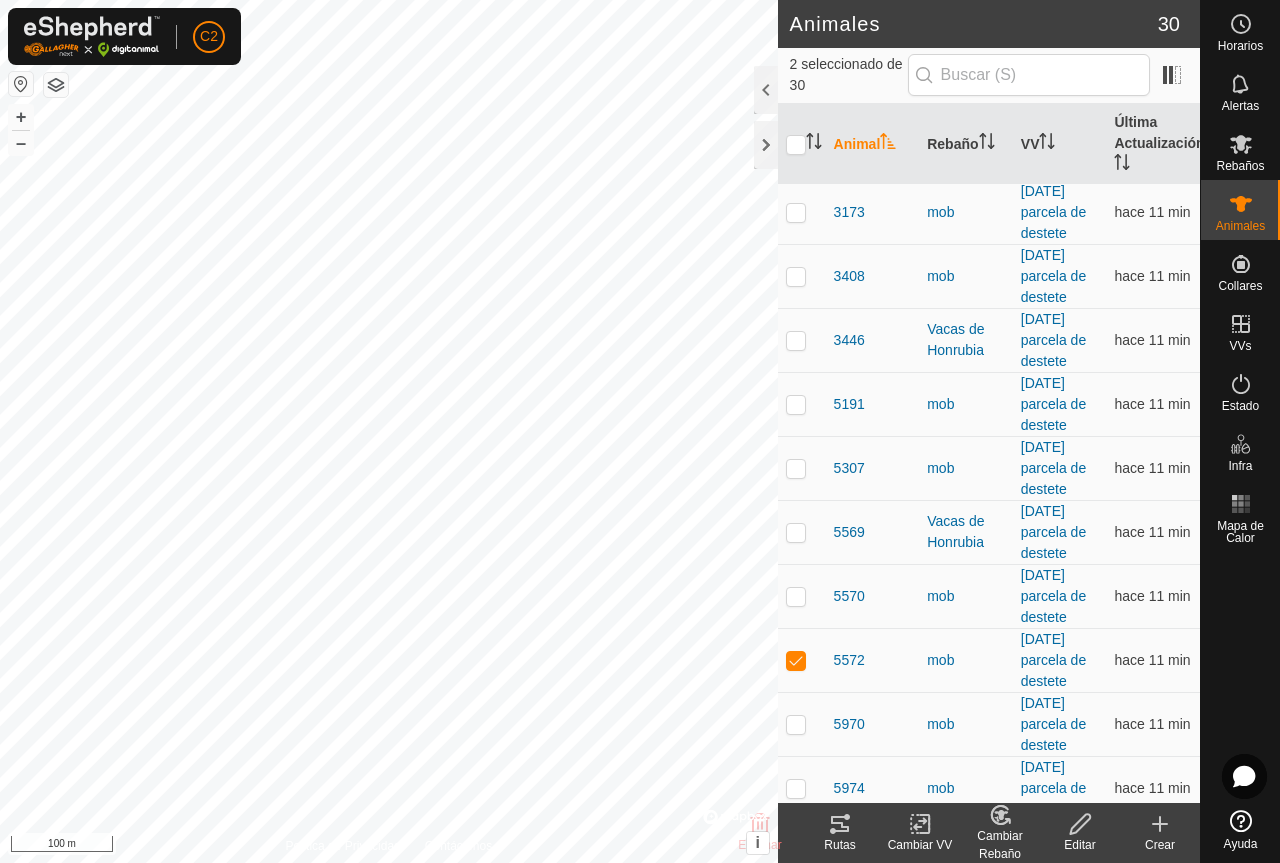 click 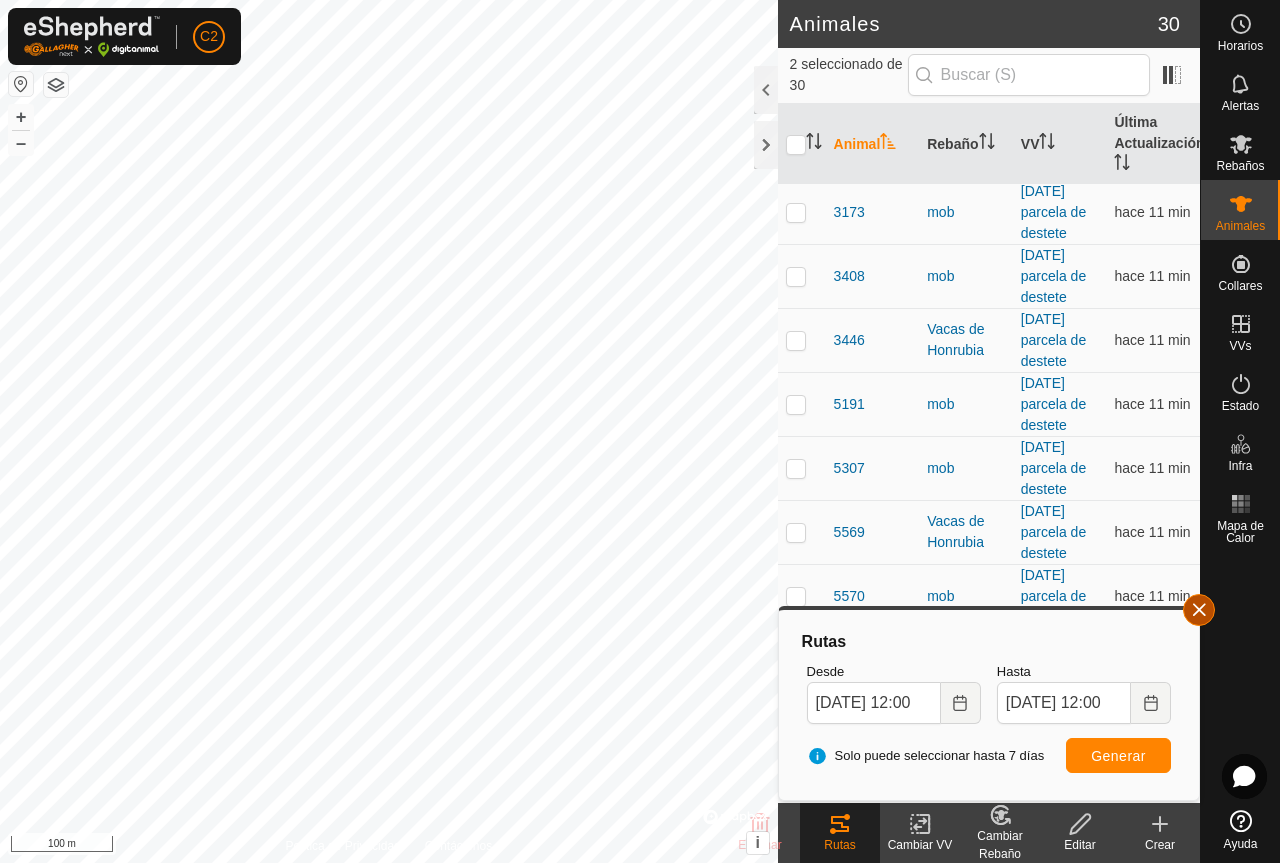 click at bounding box center [1199, 610] 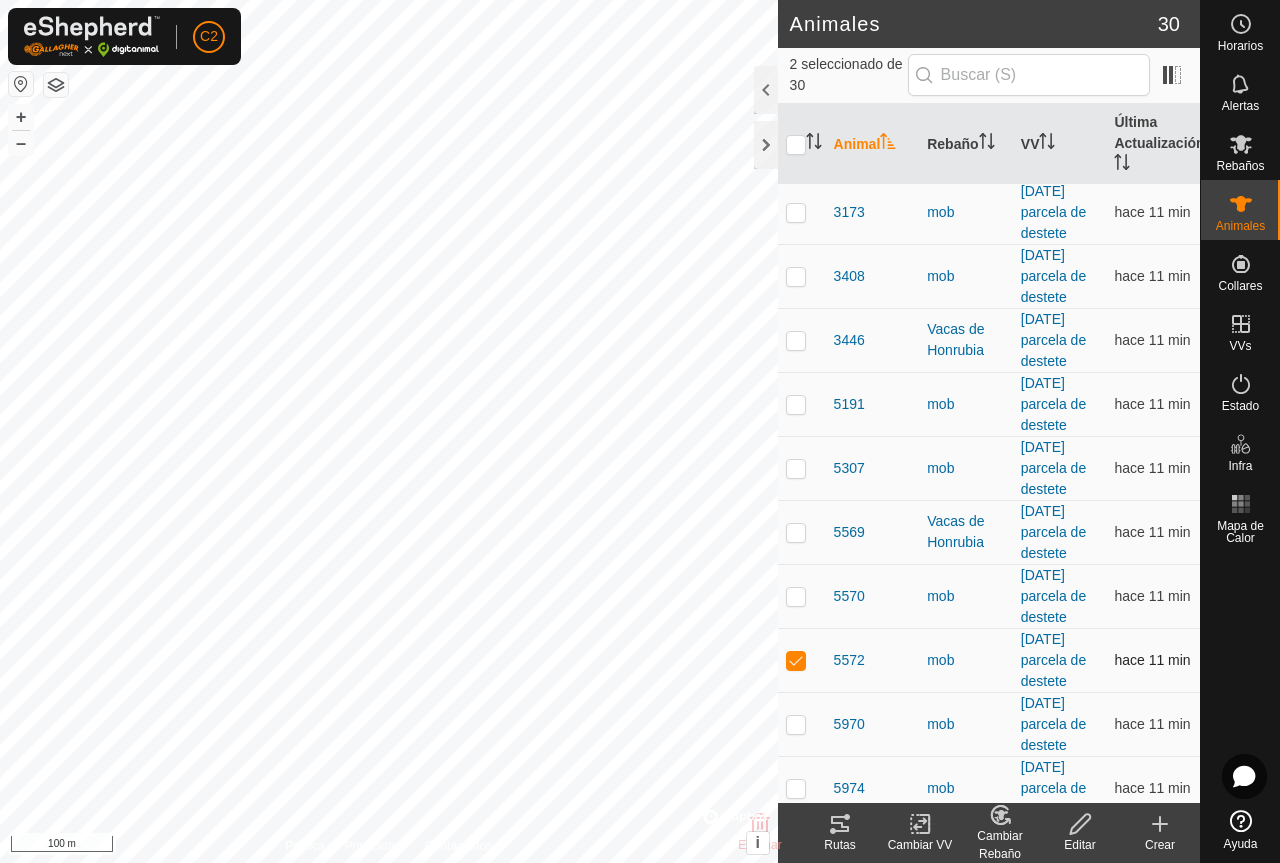 drag, startPoint x: 795, startPoint y: 662, endPoint x: 812, endPoint y: 689, distance: 31.906113 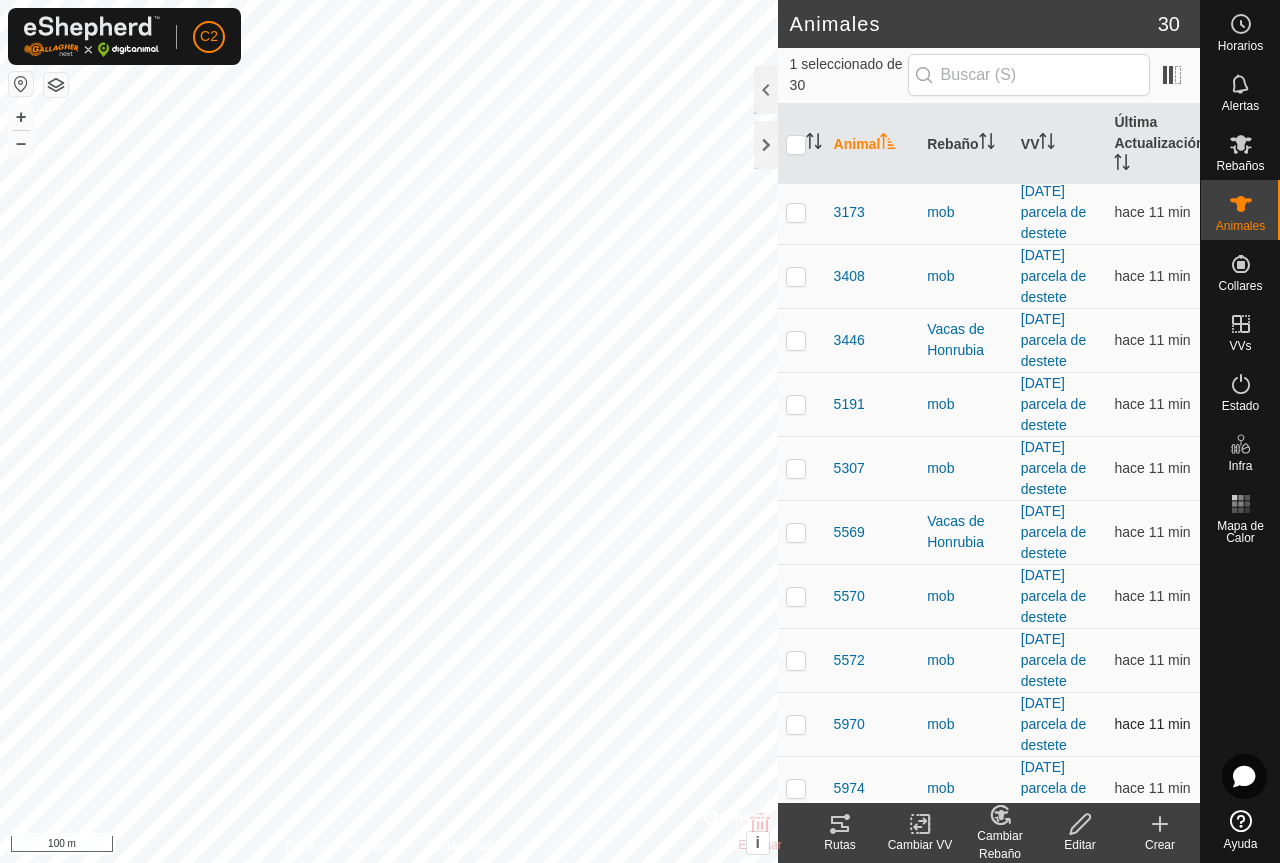 click at bounding box center (796, 724) 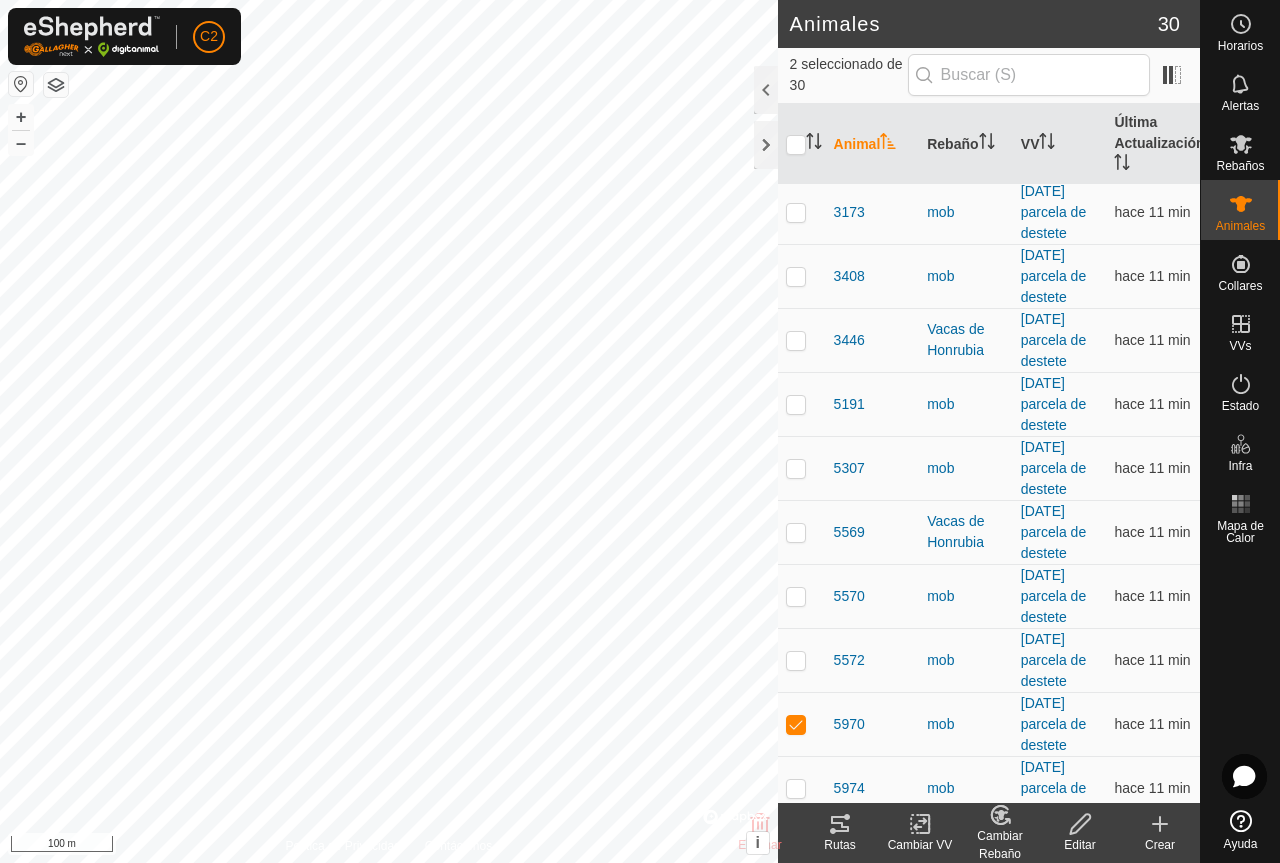 click 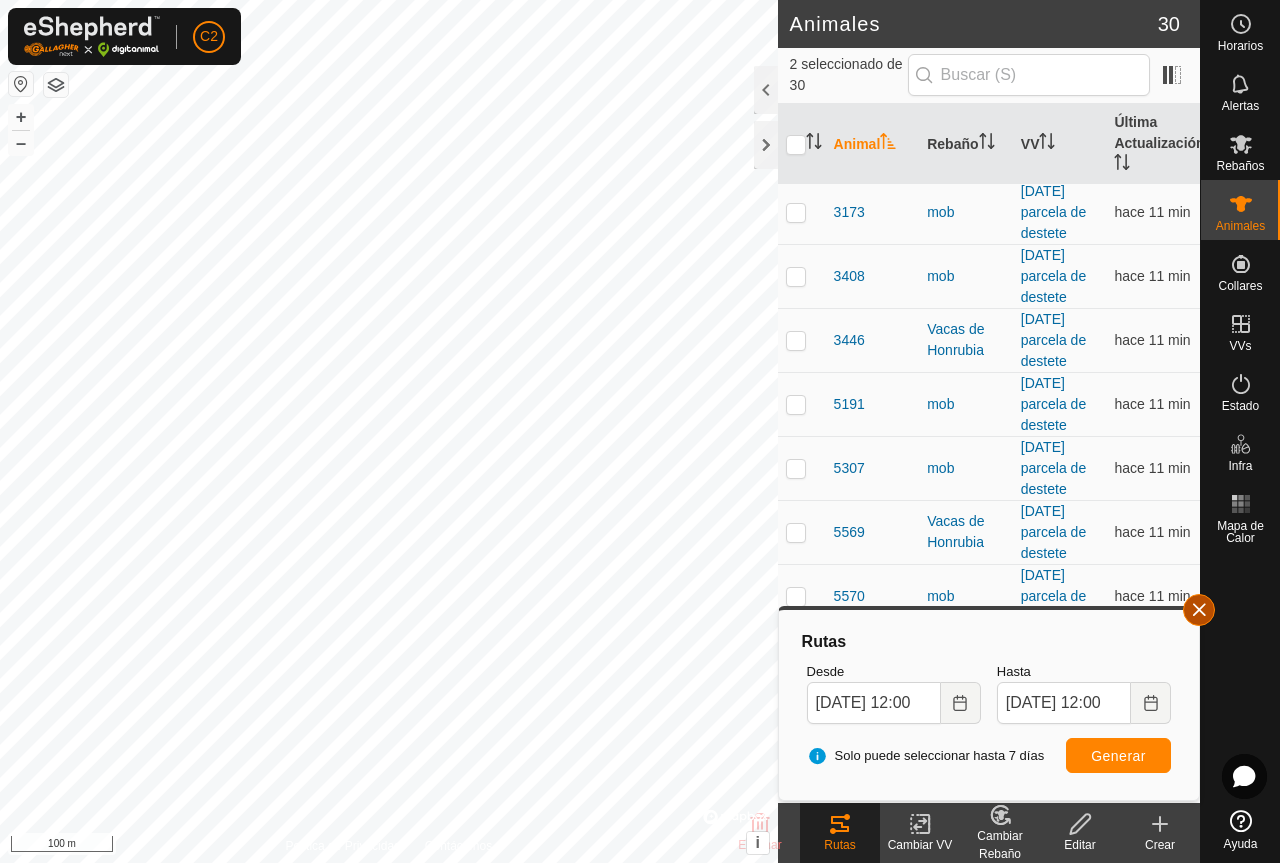 click at bounding box center [1199, 610] 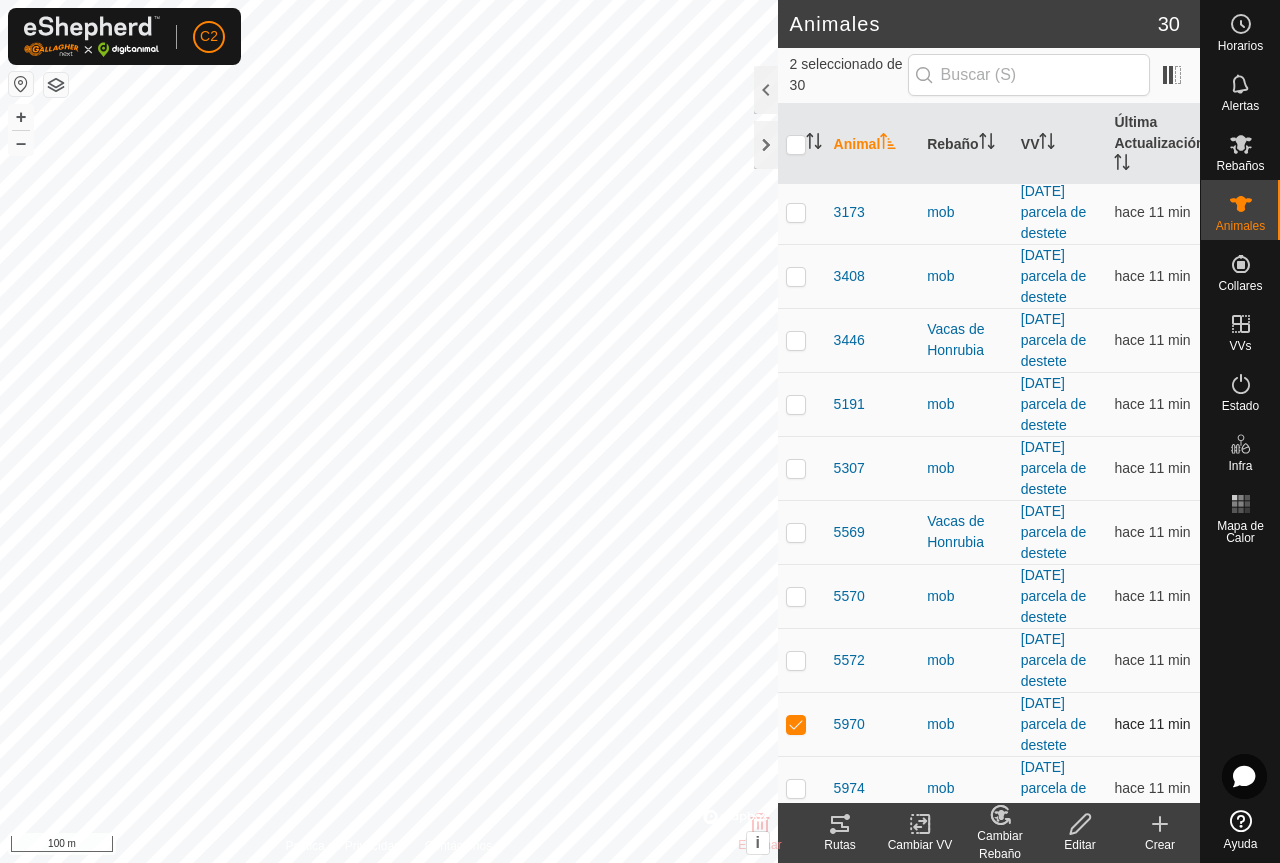 click at bounding box center [796, 724] 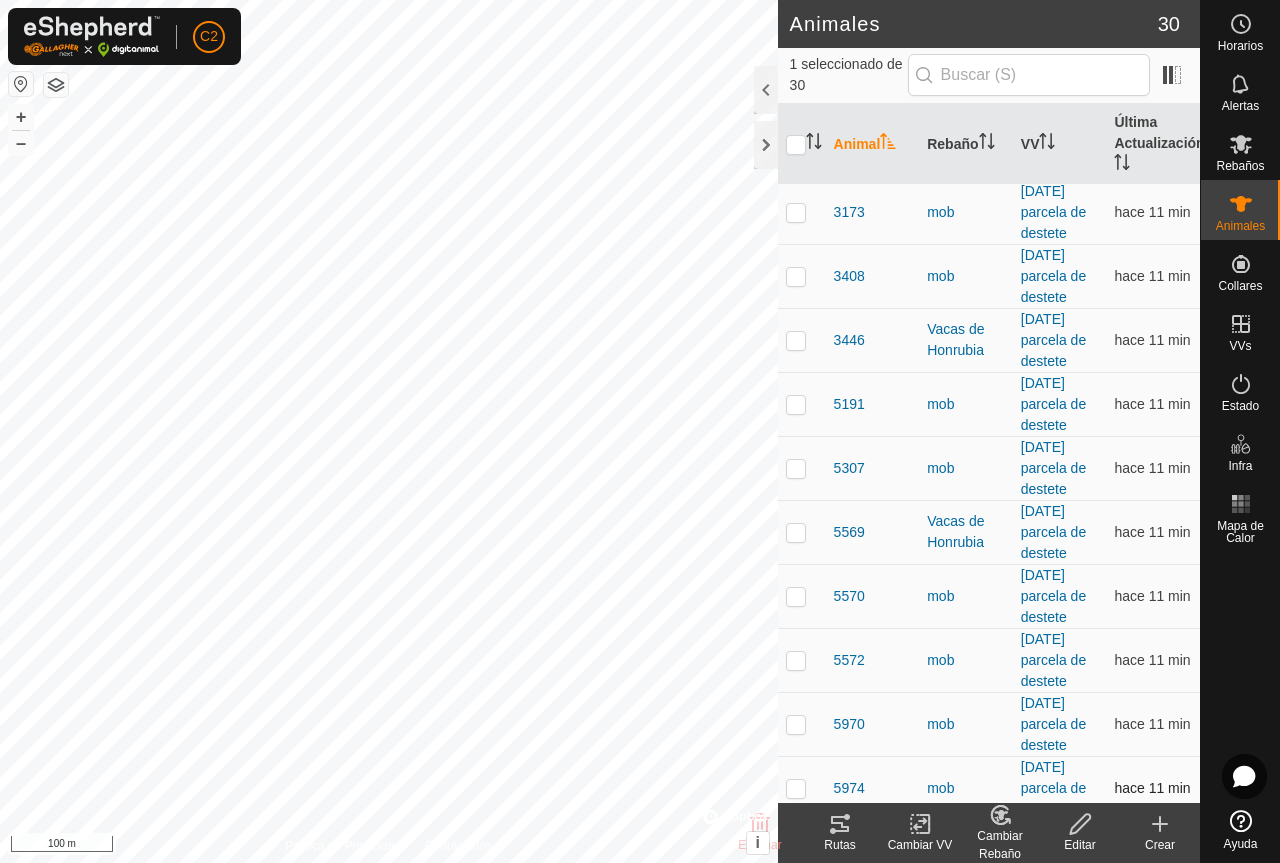 click at bounding box center (796, 788) 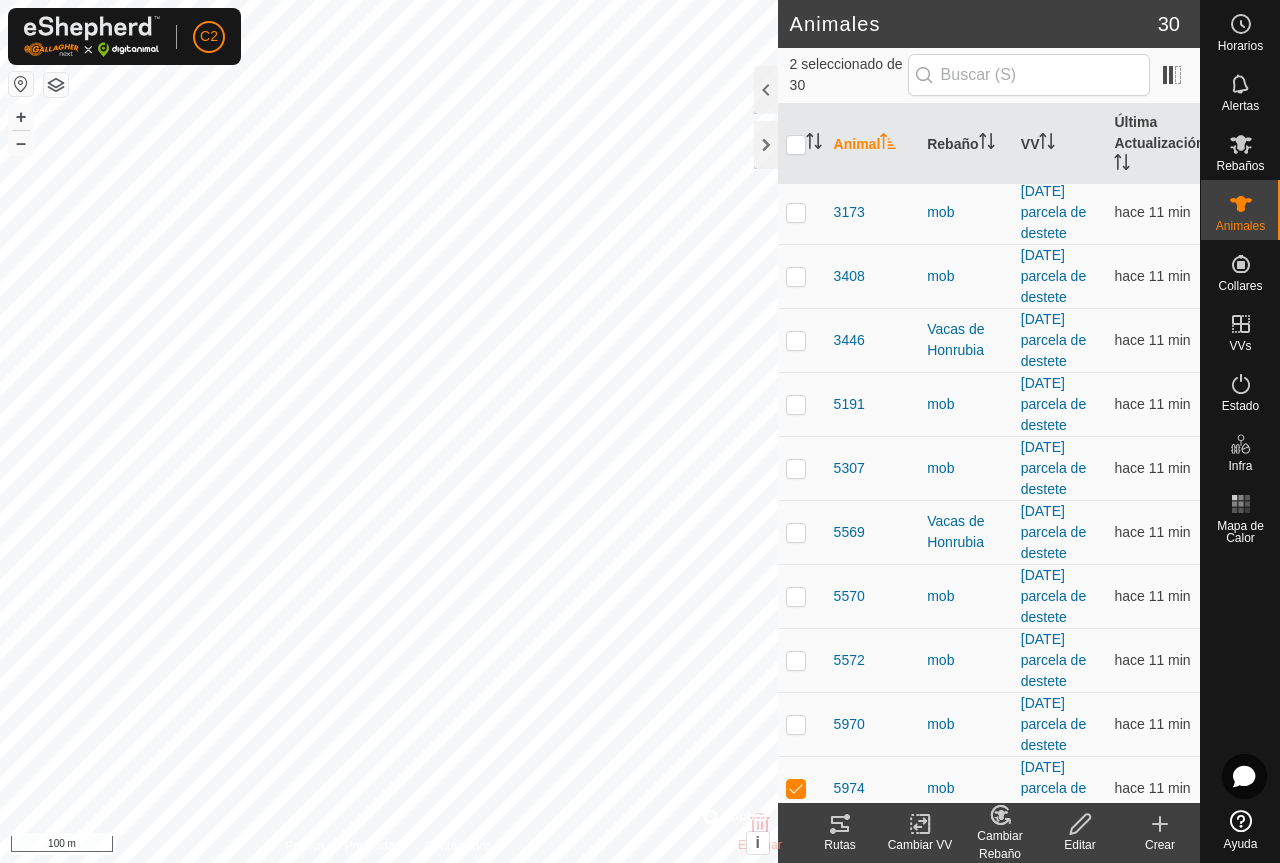 click 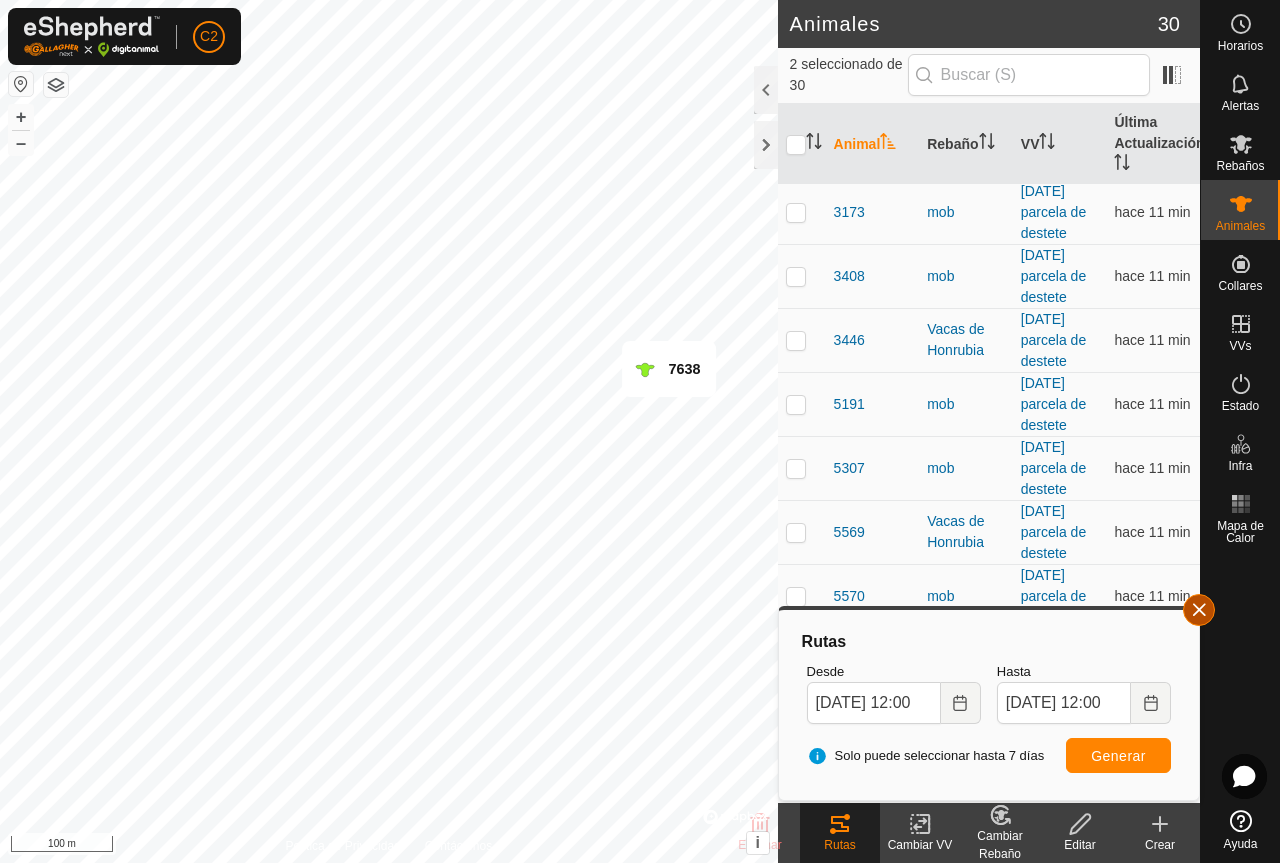 click at bounding box center (1199, 610) 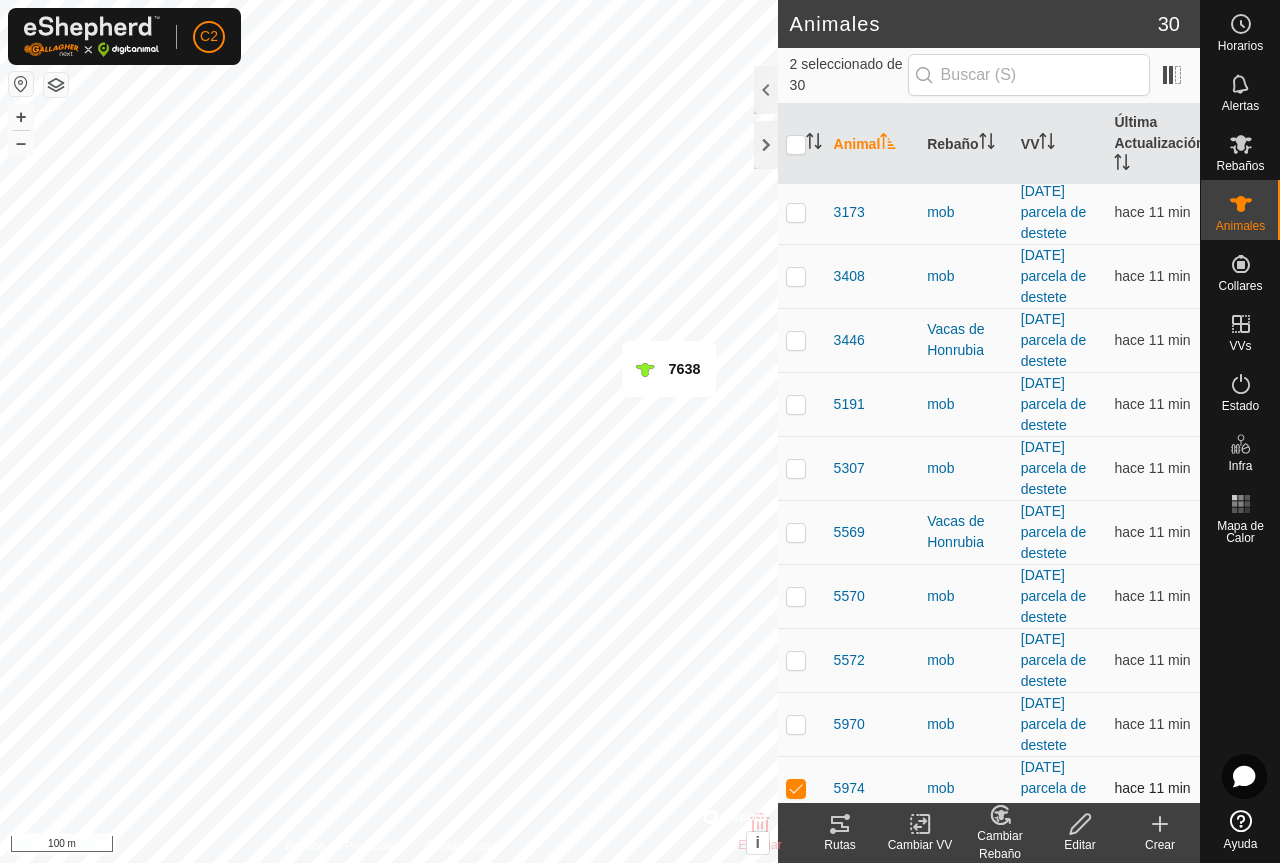 click at bounding box center [796, 788] 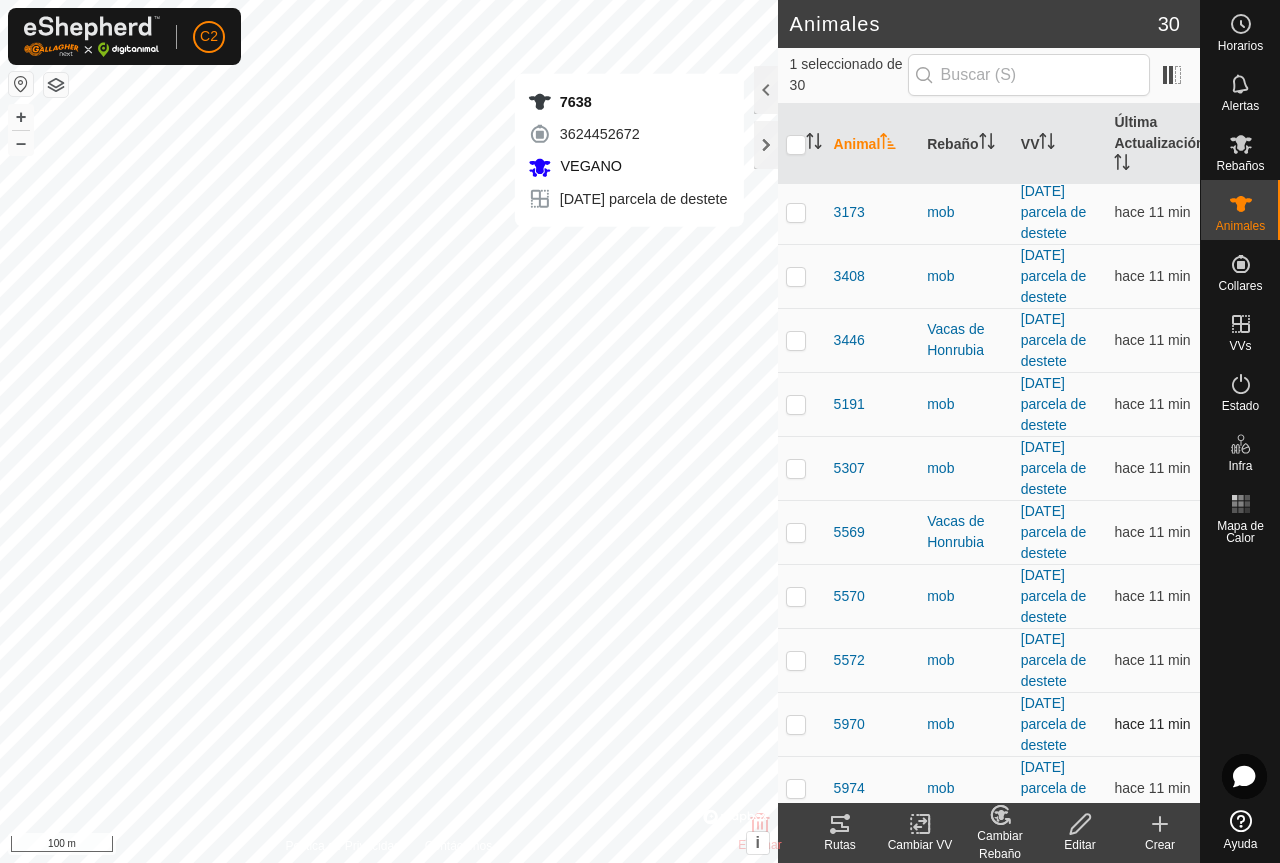 checkbox on "false" 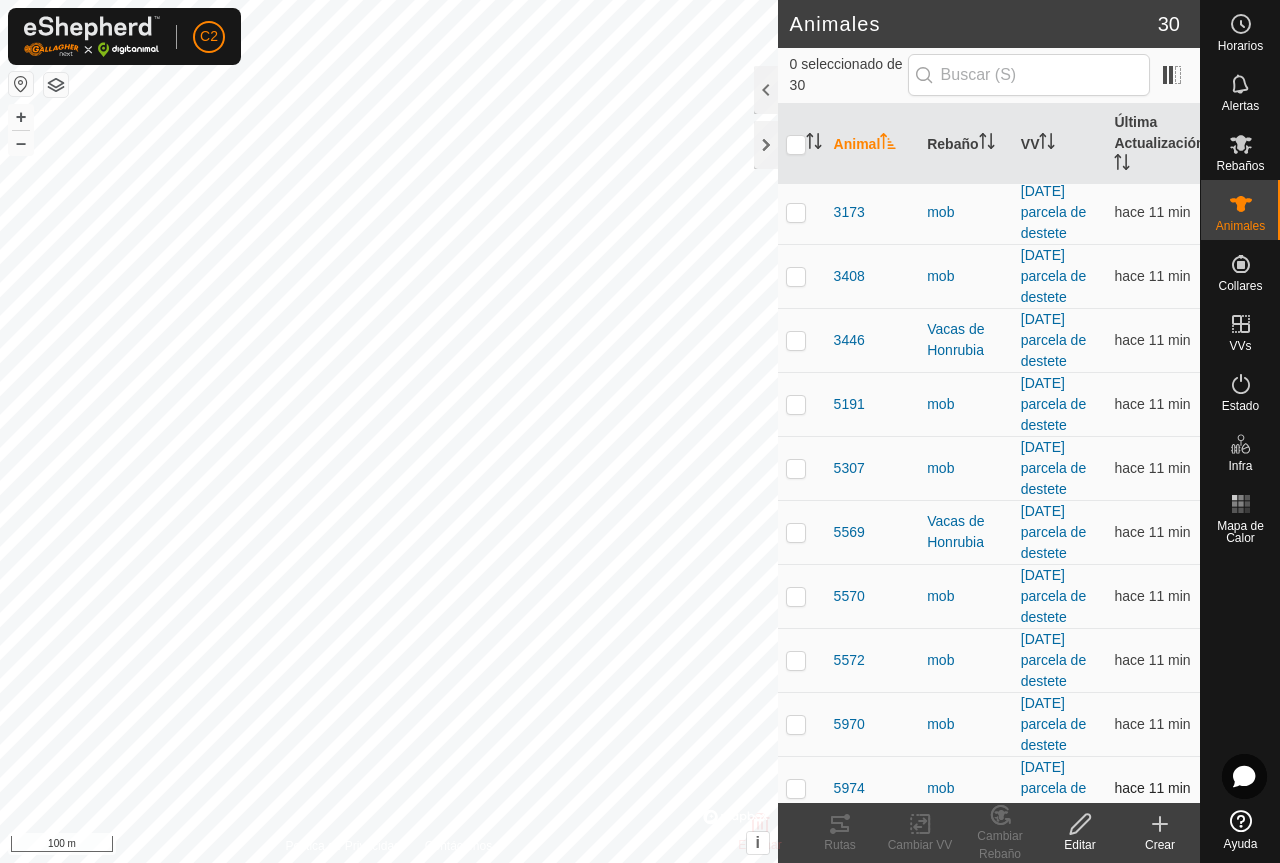 click at bounding box center [796, 788] 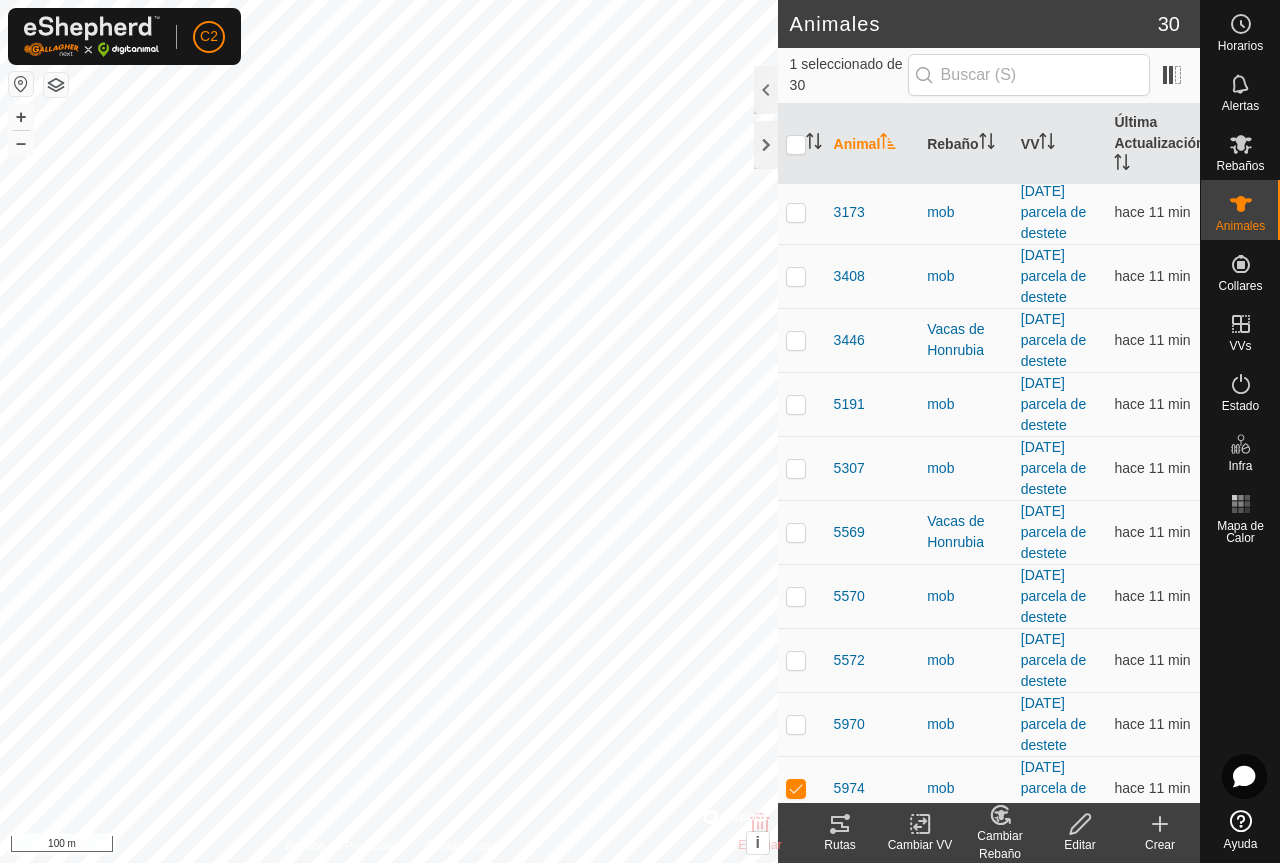 click 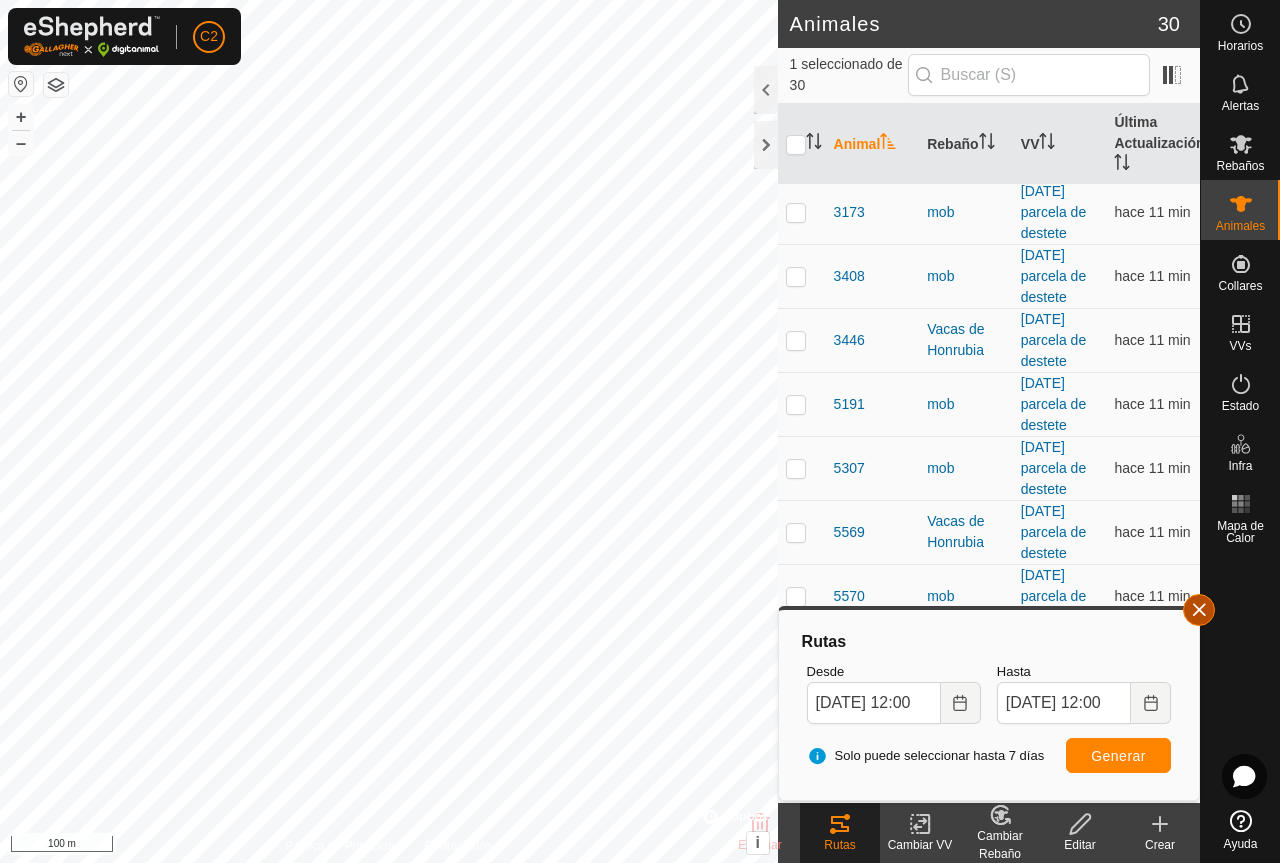 click at bounding box center [1199, 610] 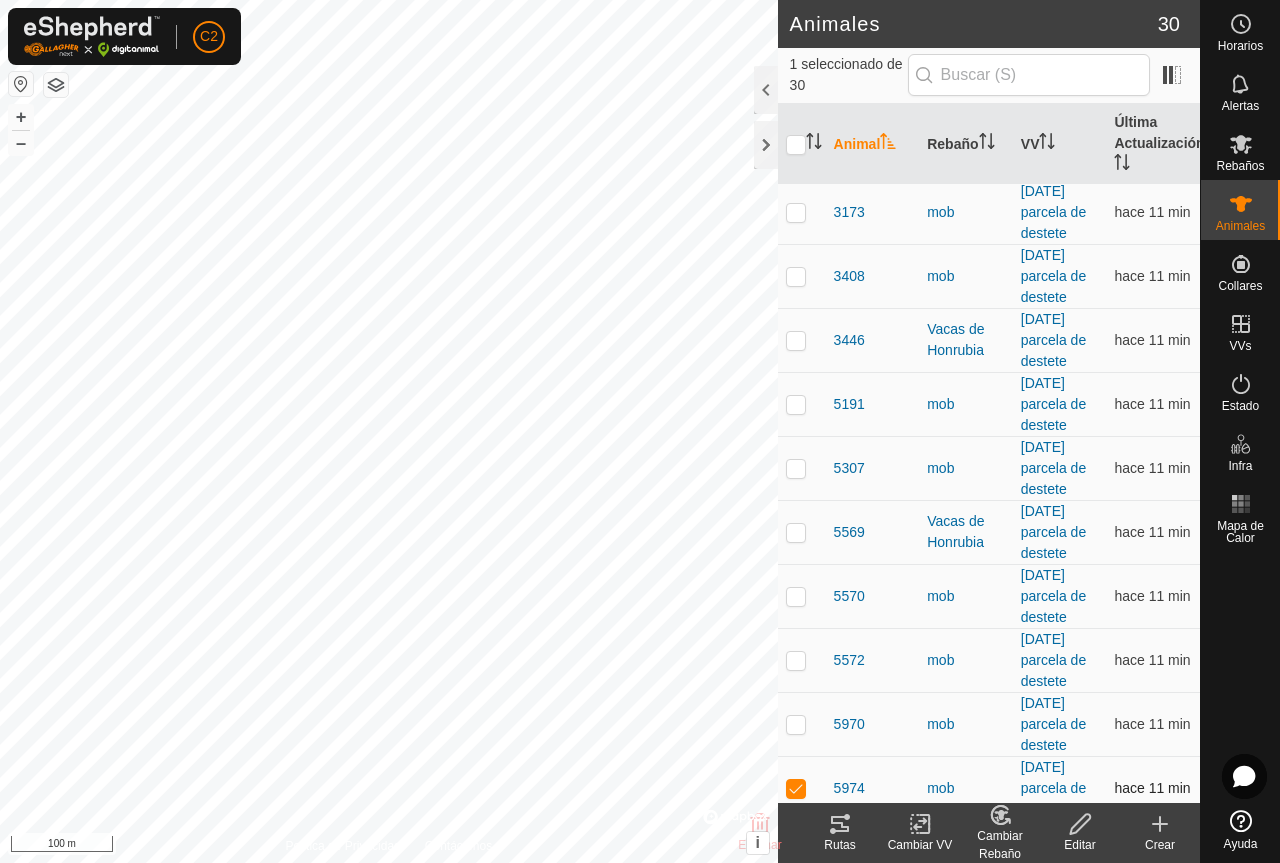 click at bounding box center (796, 788) 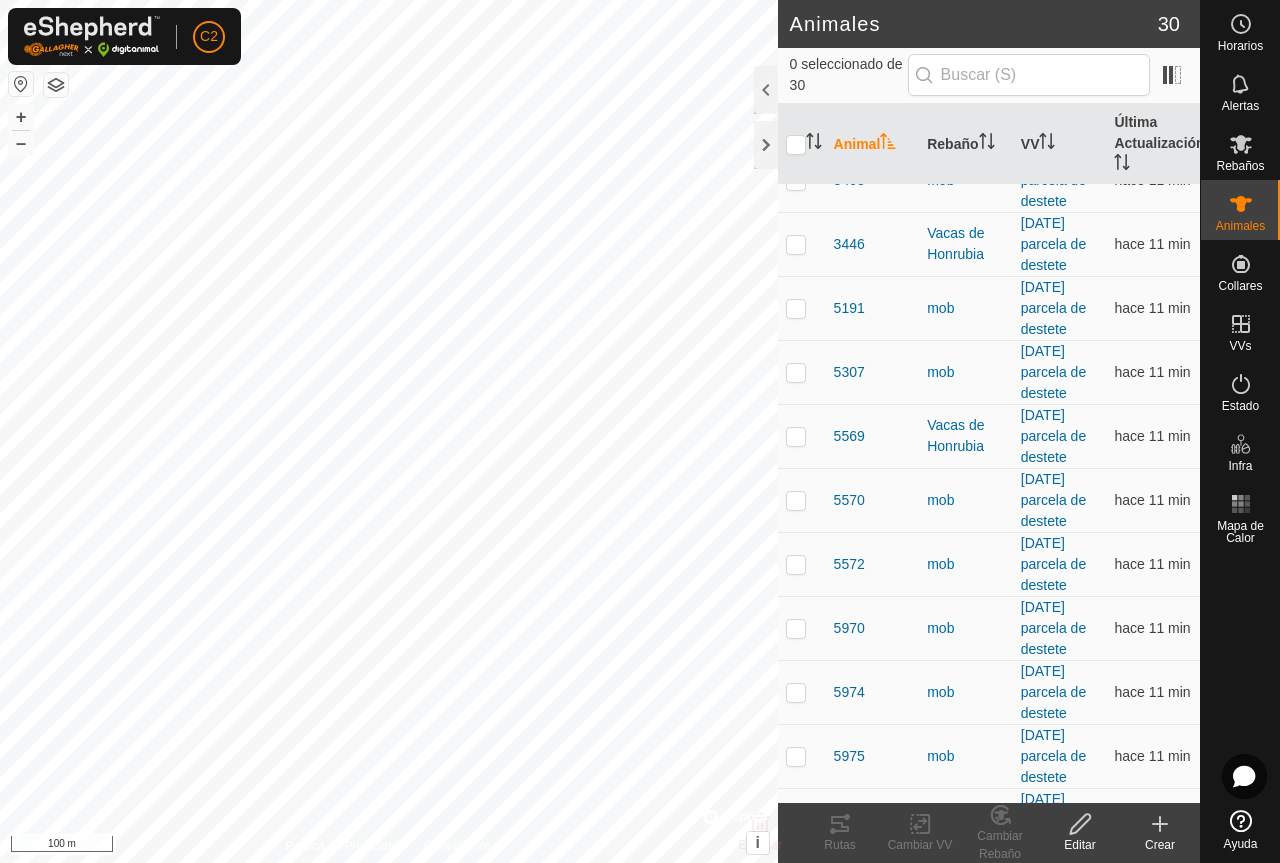 scroll, scrollTop: 500, scrollLeft: 0, axis: vertical 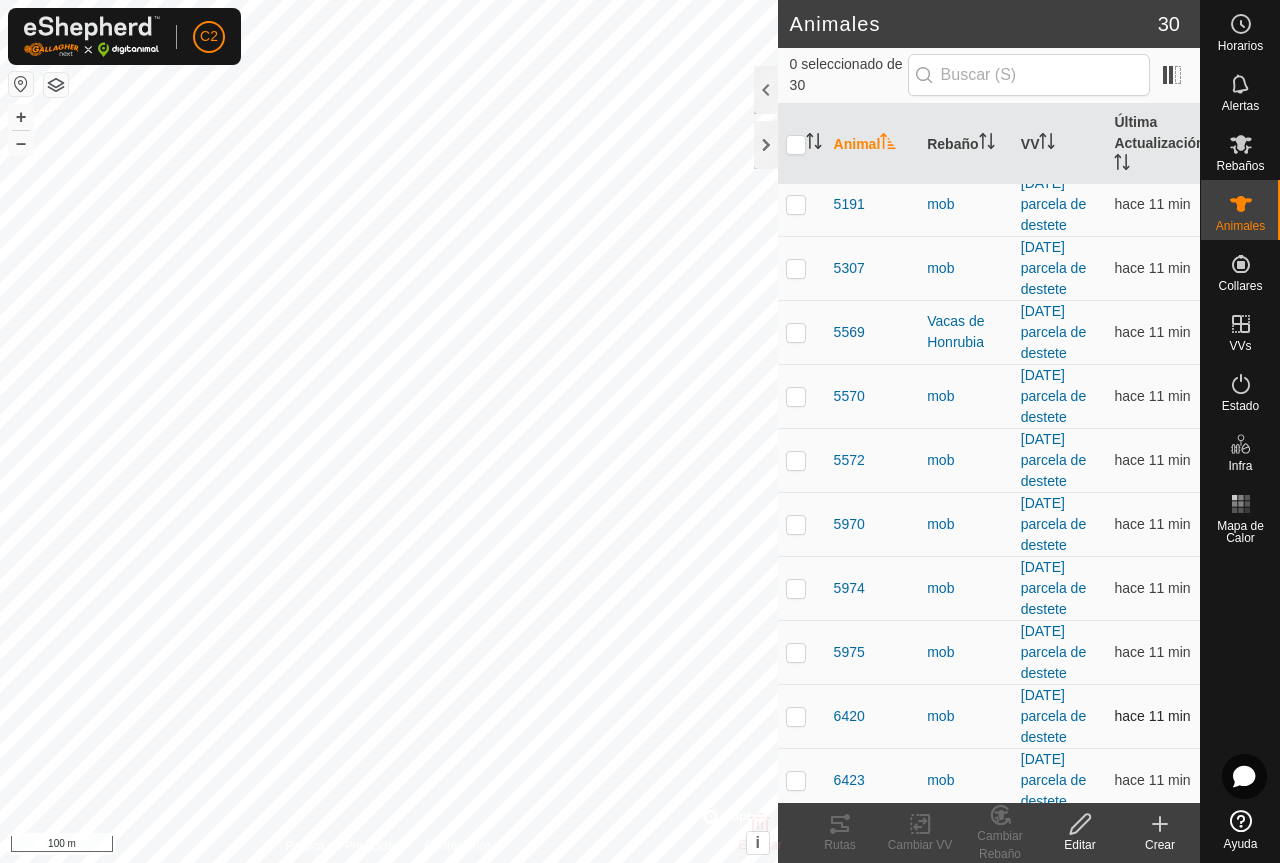 click at bounding box center [796, 716] 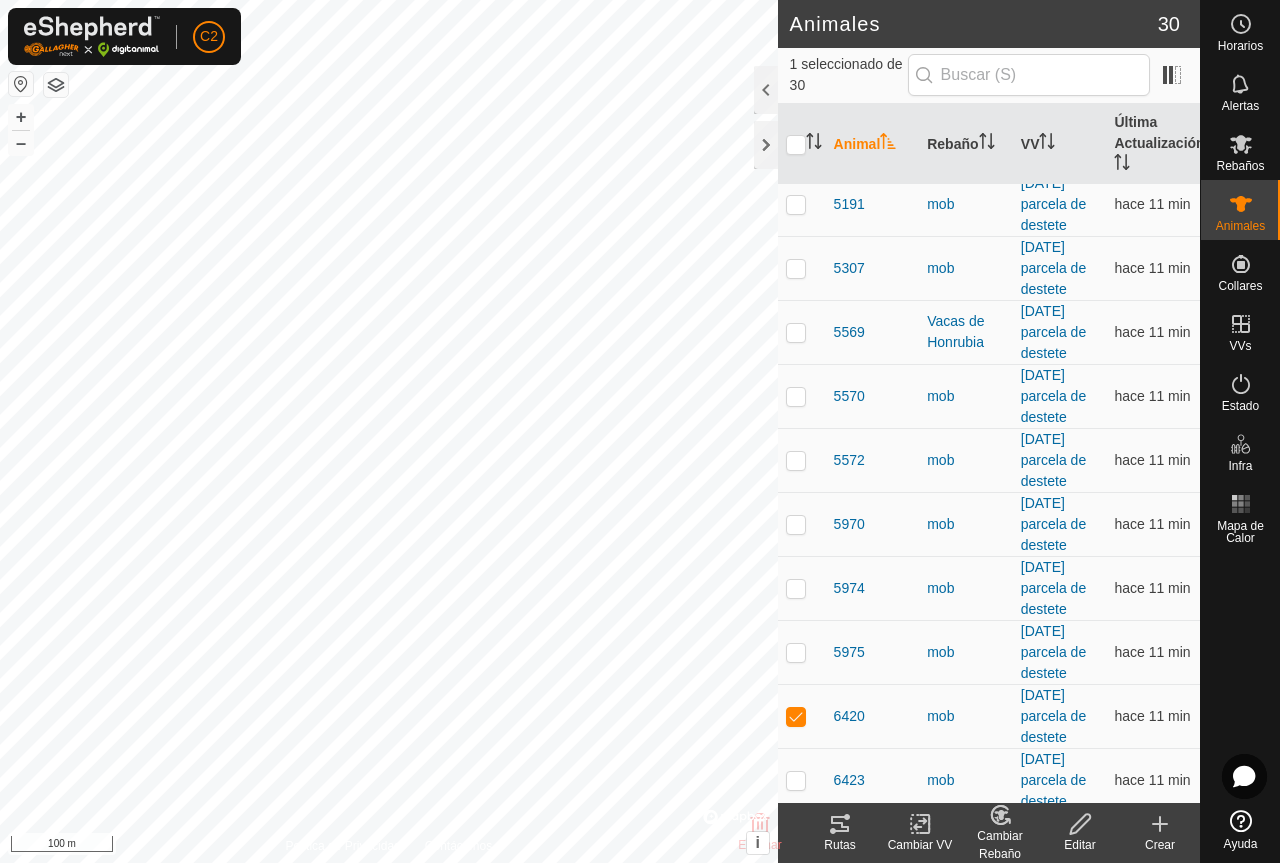 click 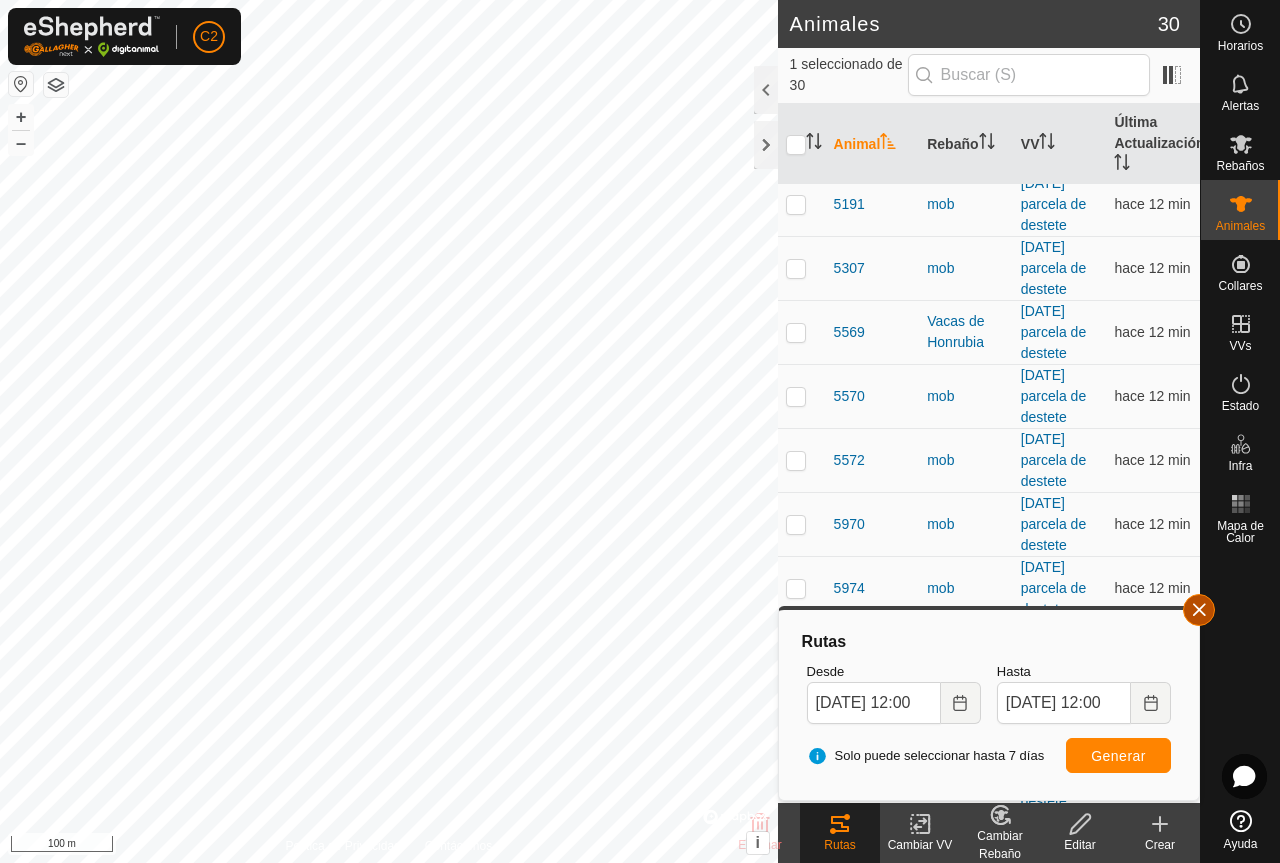 click at bounding box center [1199, 610] 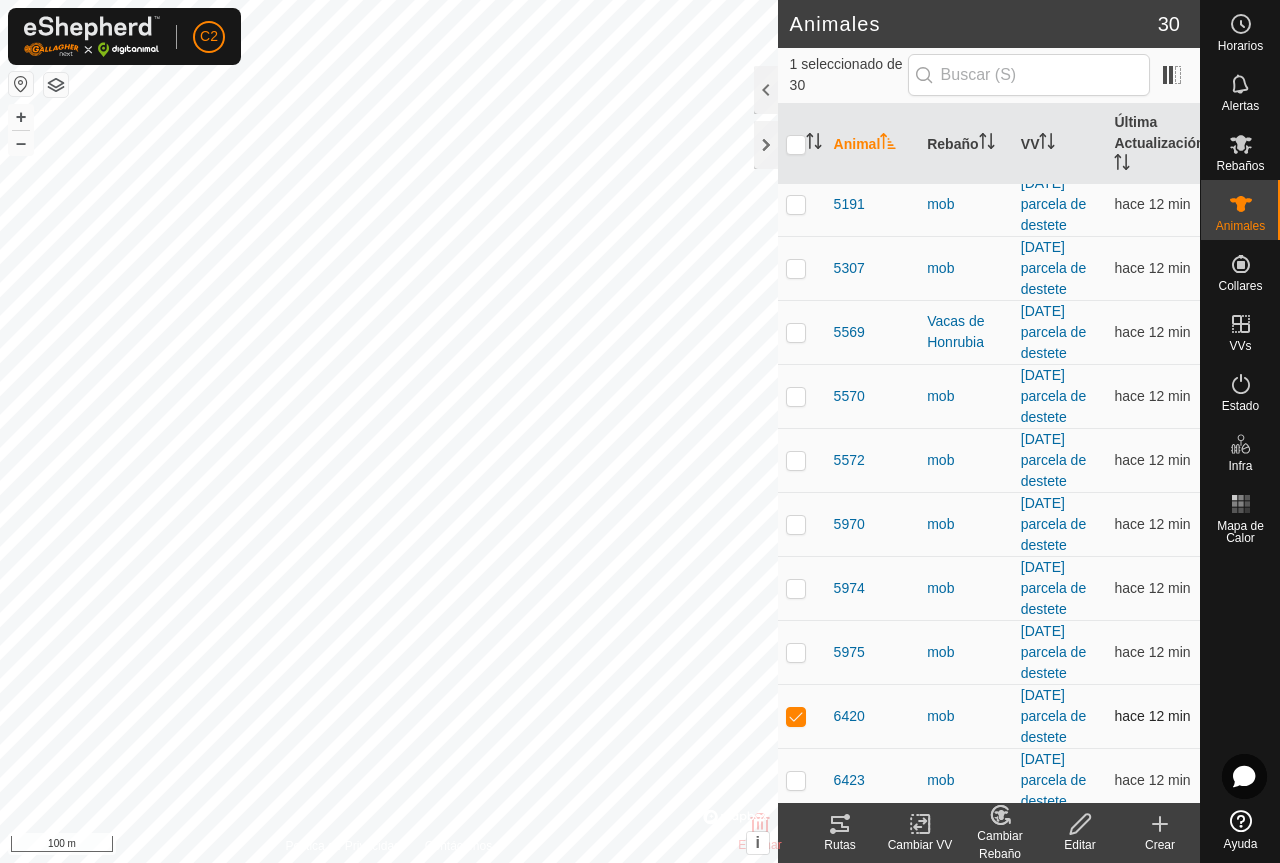 drag, startPoint x: 806, startPoint y: 708, endPoint x: 794, endPoint y: 740, distance: 34.176014 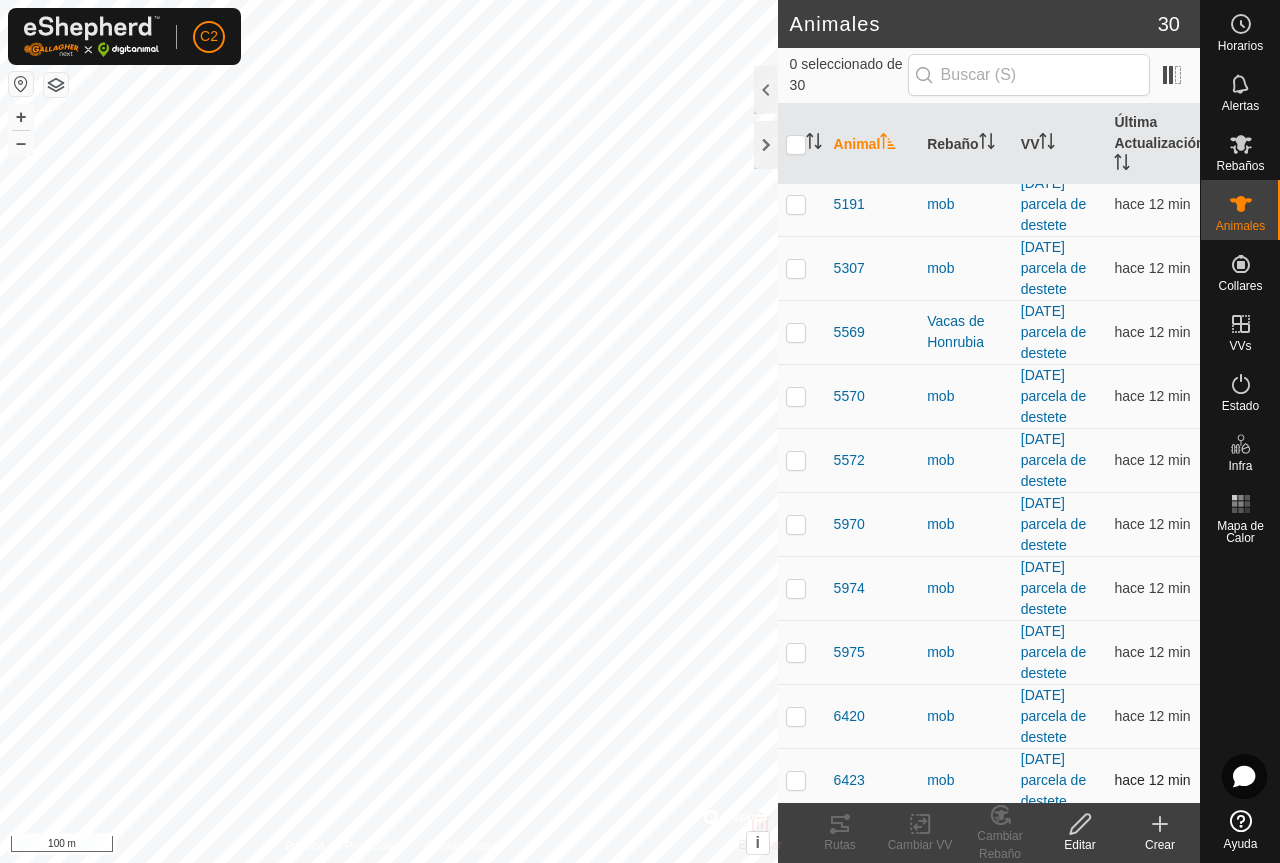 click at bounding box center [796, 780] 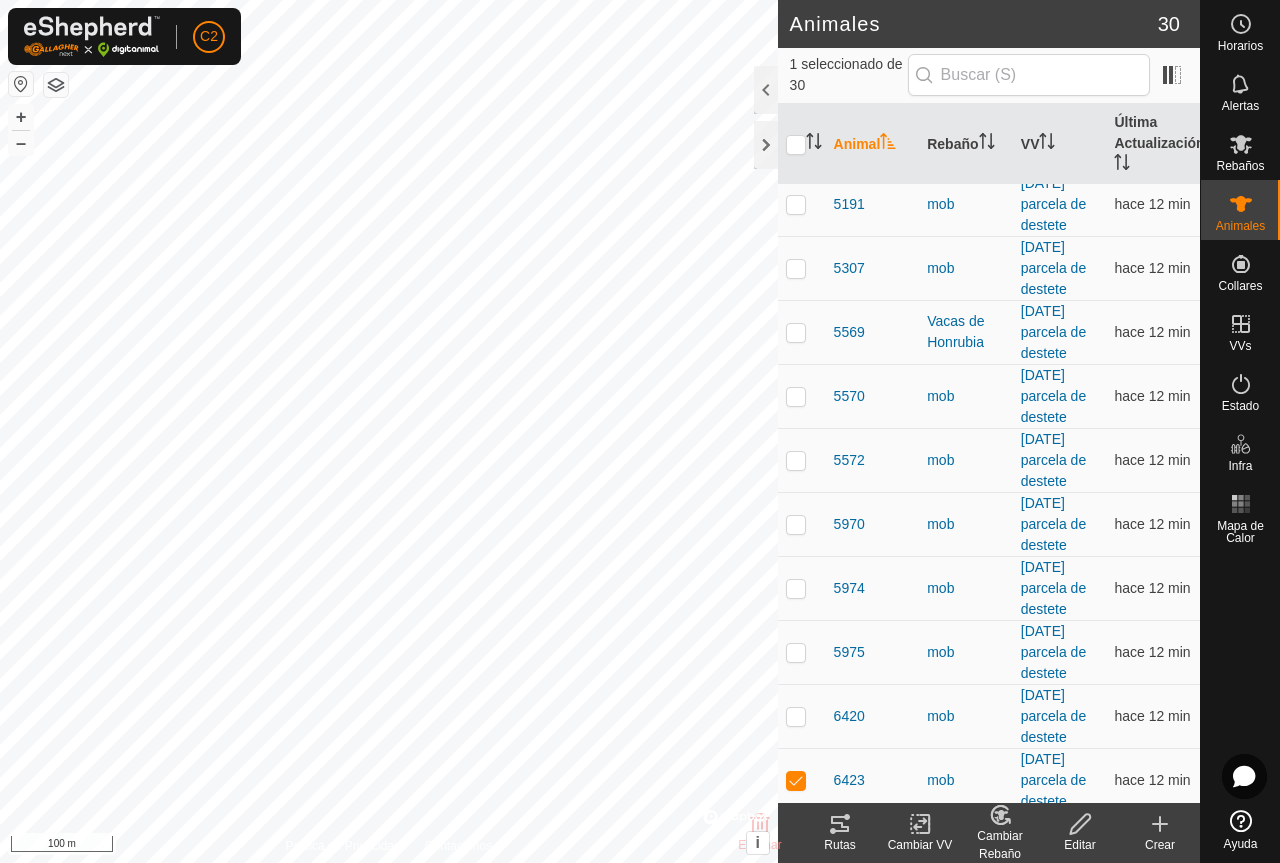 click 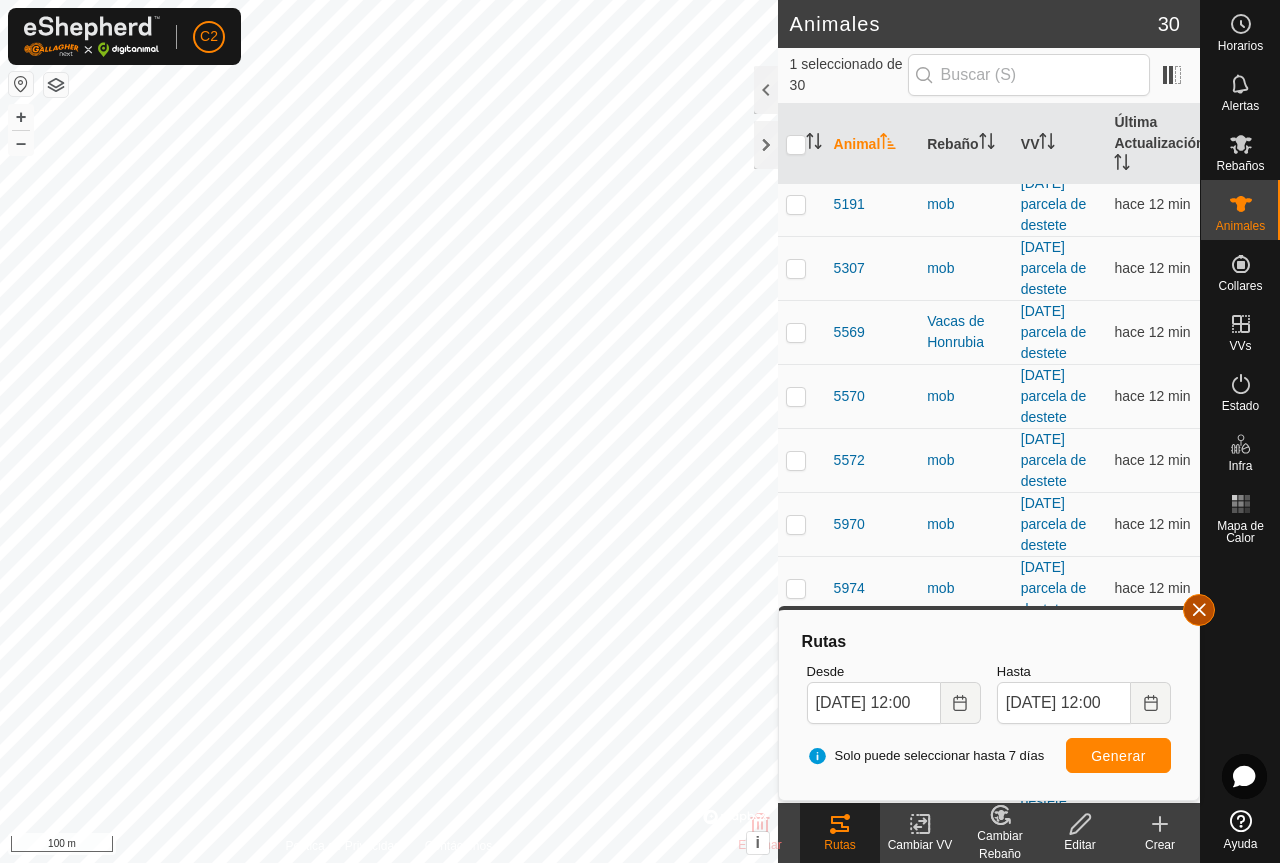 click at bounding box center (1199, 610) 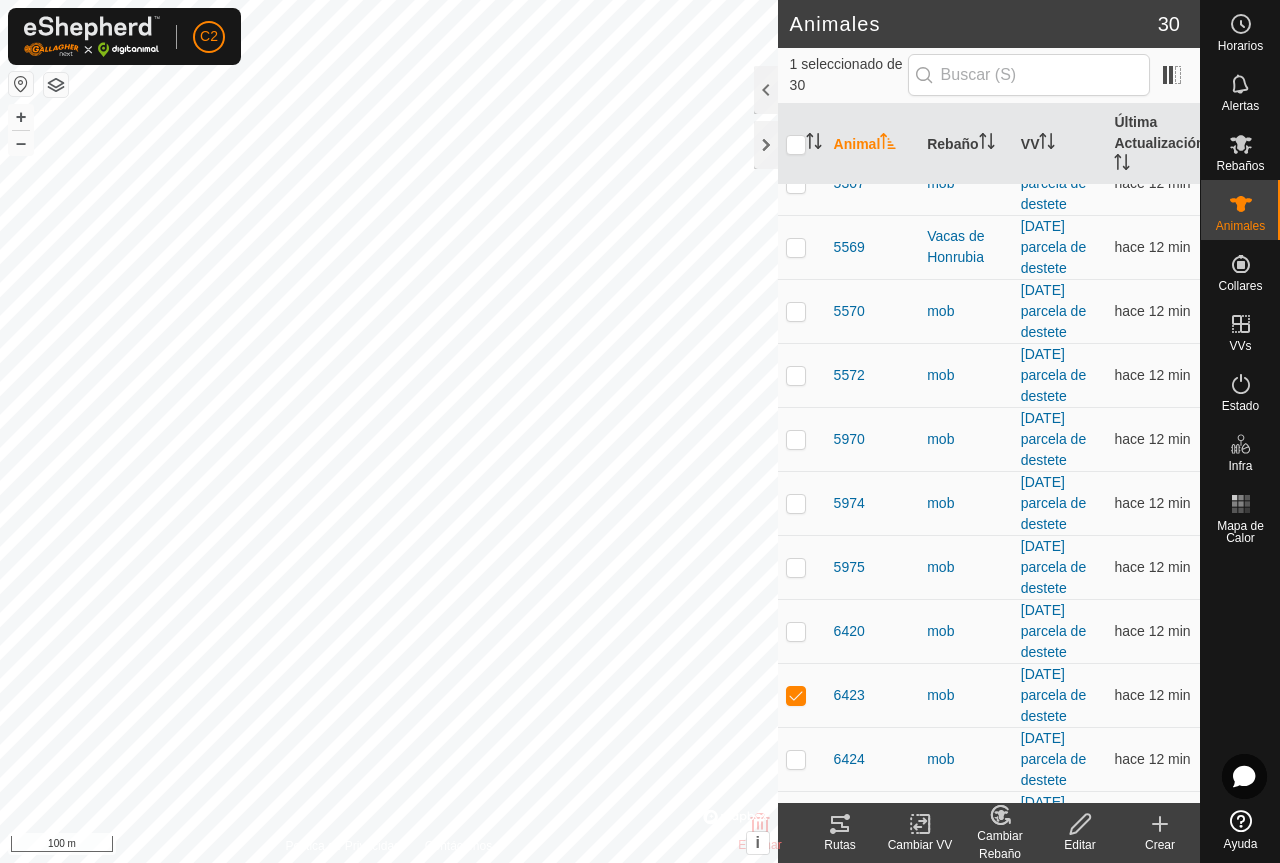 scroll, scrollTop: 700, scrollLeft: 0, axis: vertical 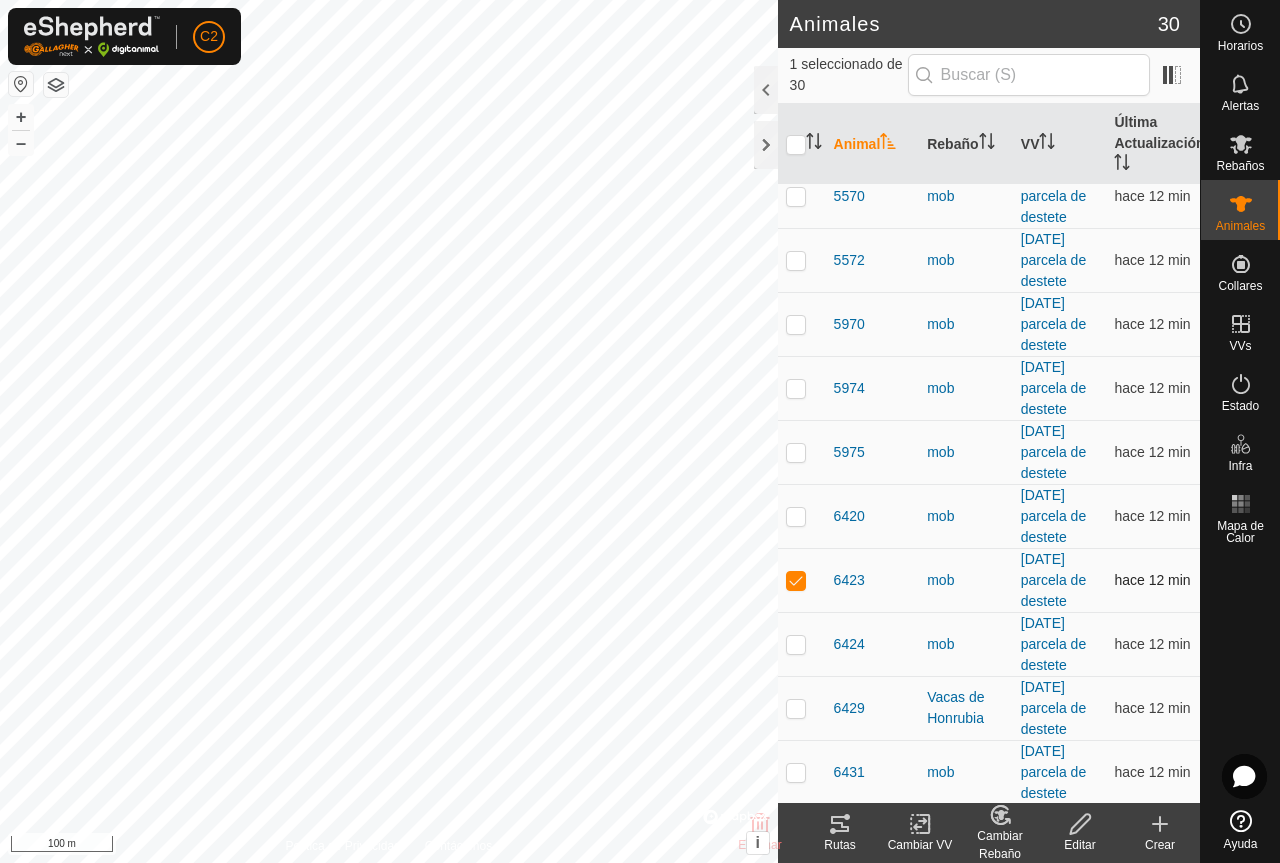 click at bounding box center [796, 580] 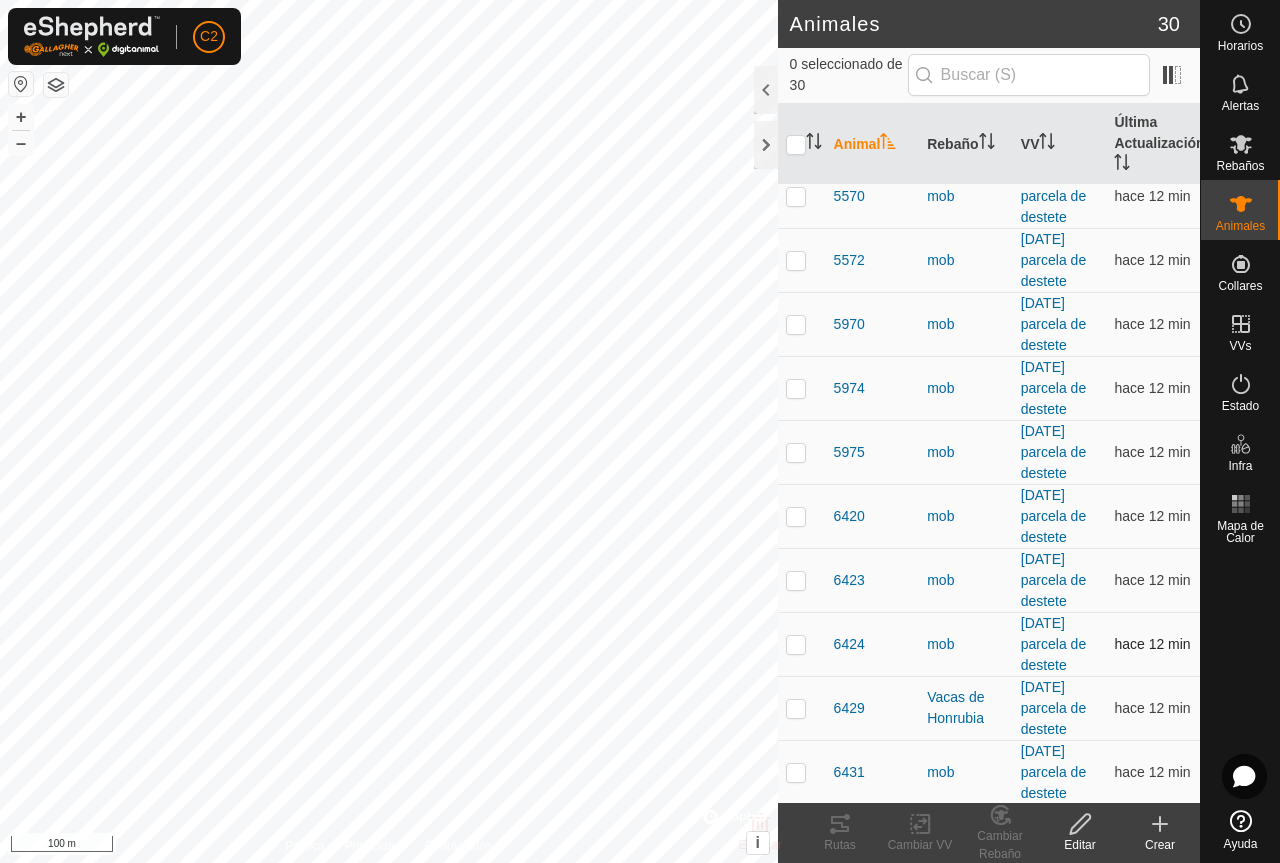 drag, startPoint x: 797, startPoint y: 643, endPoint x: 794, endPoint y: 668, distance: 25.179358 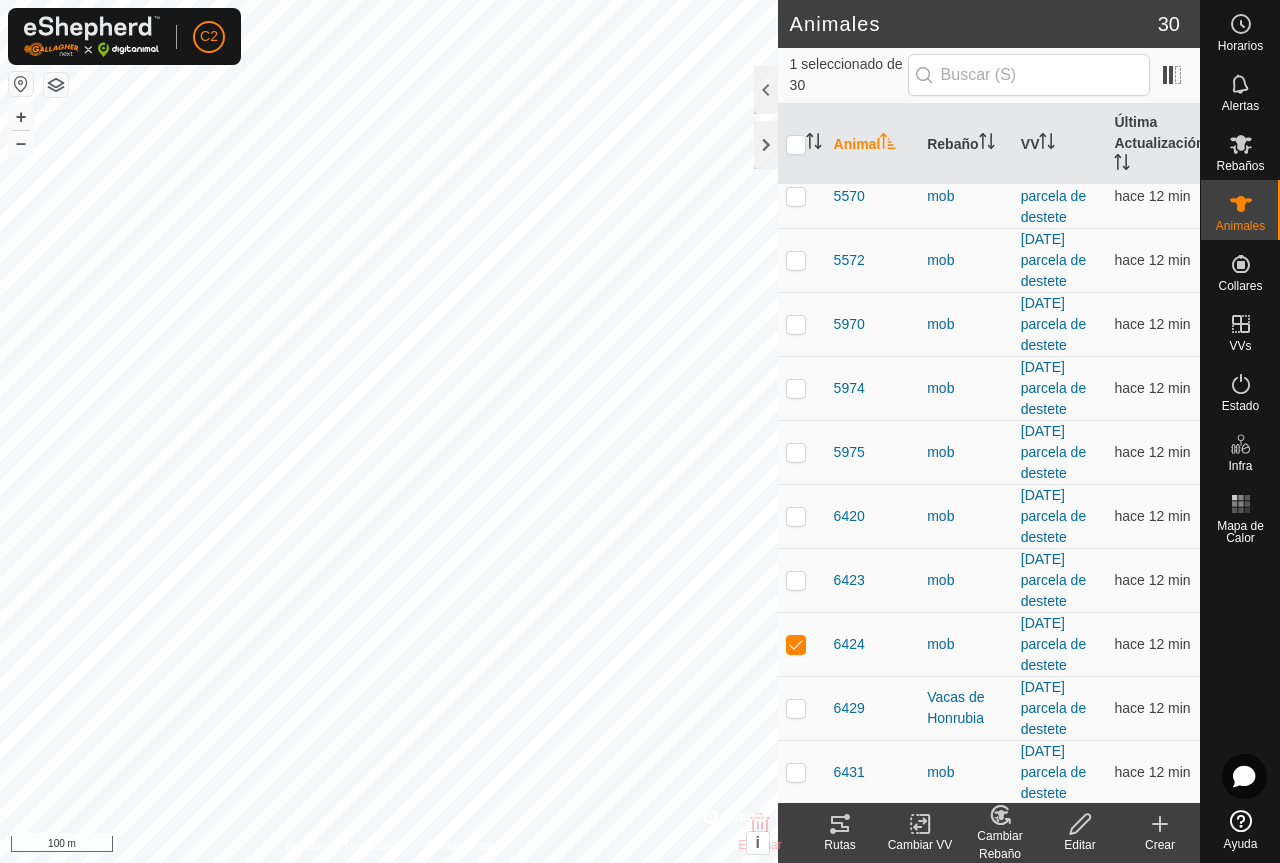 click on "Rutas" 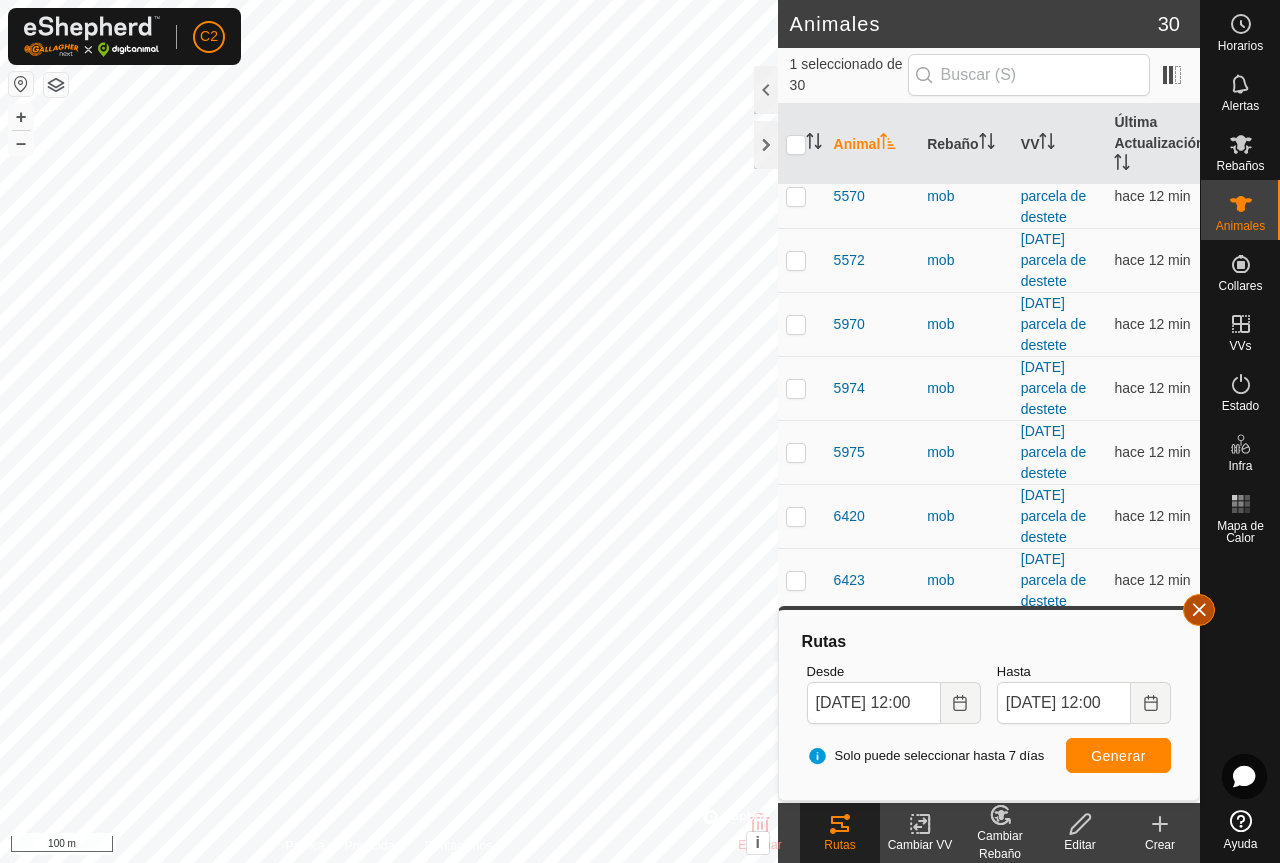 click at bounding box center [1199, 610] 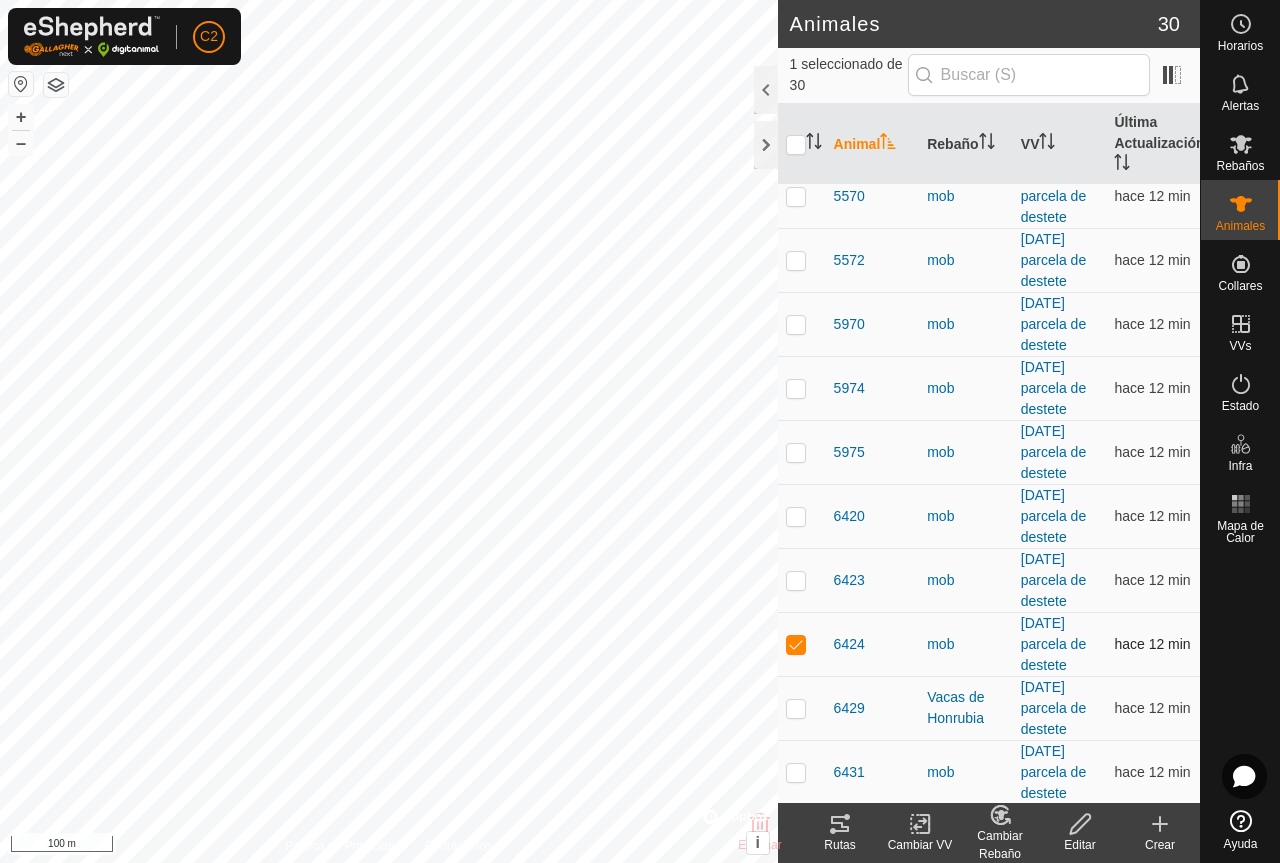 click at bounding box center [796, 644] 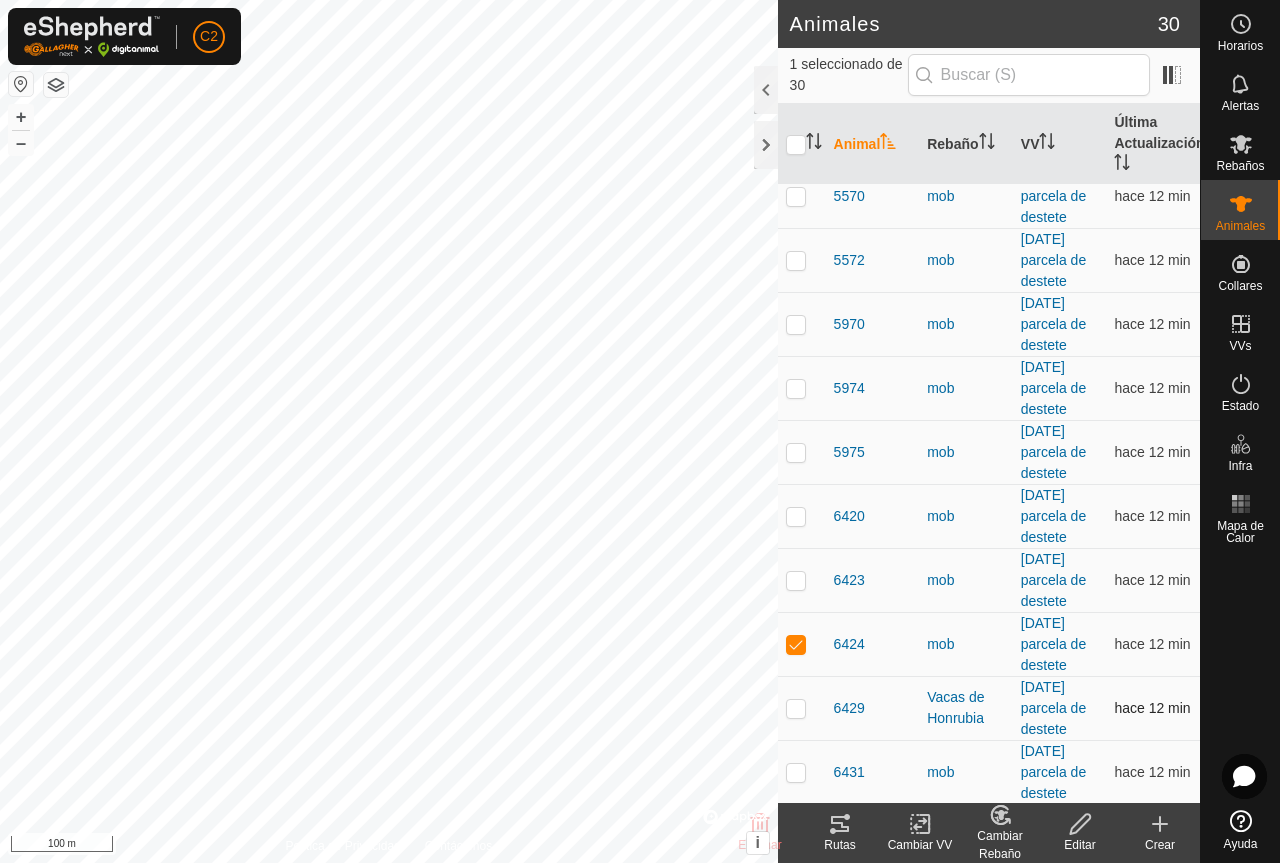 checkbox on "false" 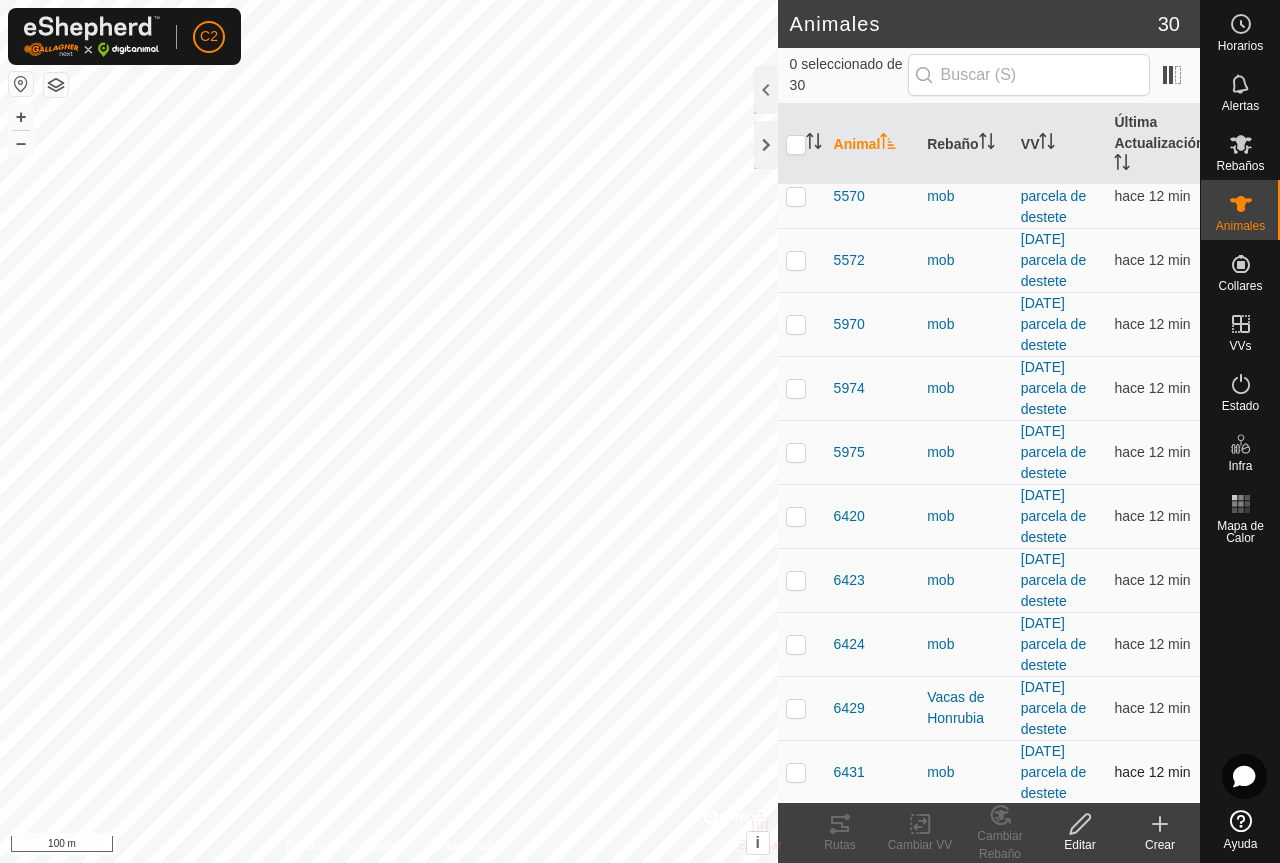 click at bounding box center [796, 772] 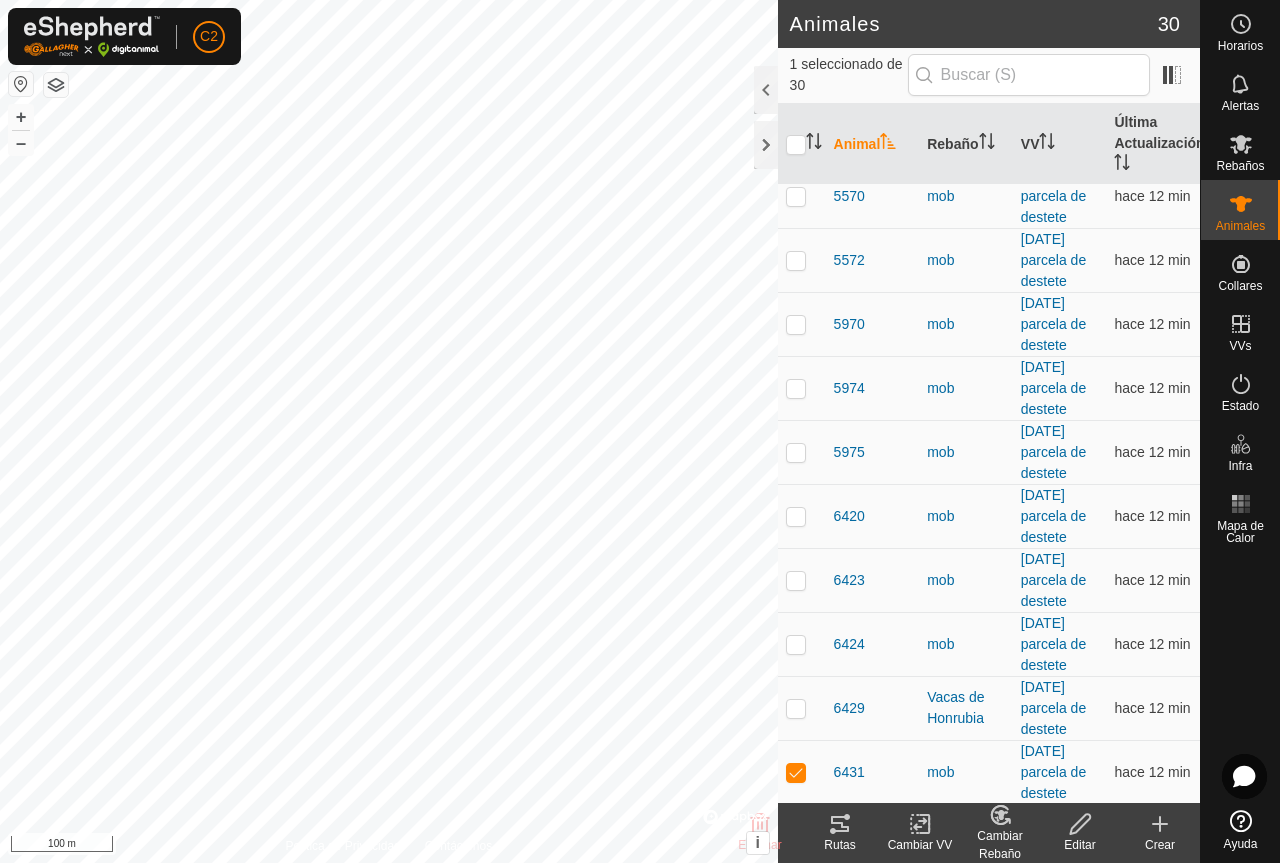 click 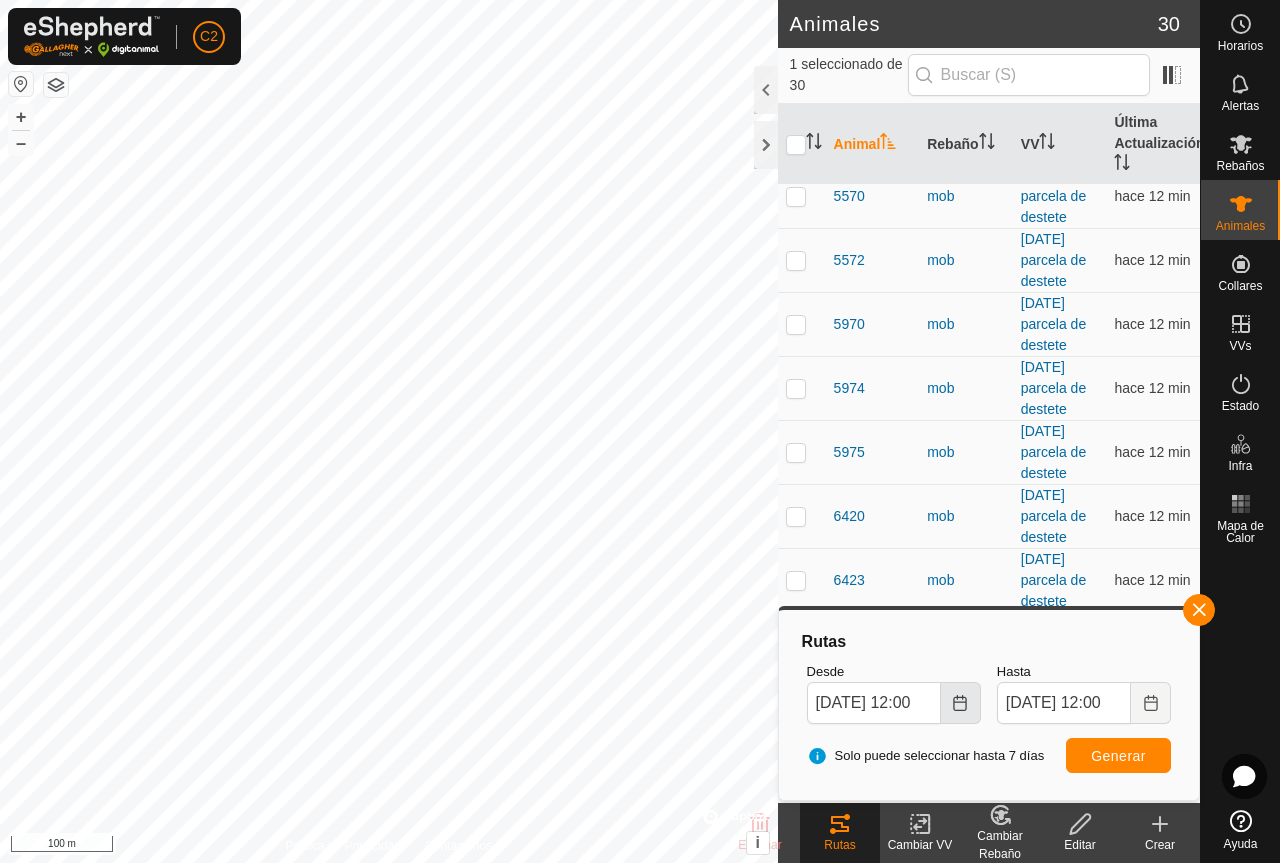 click 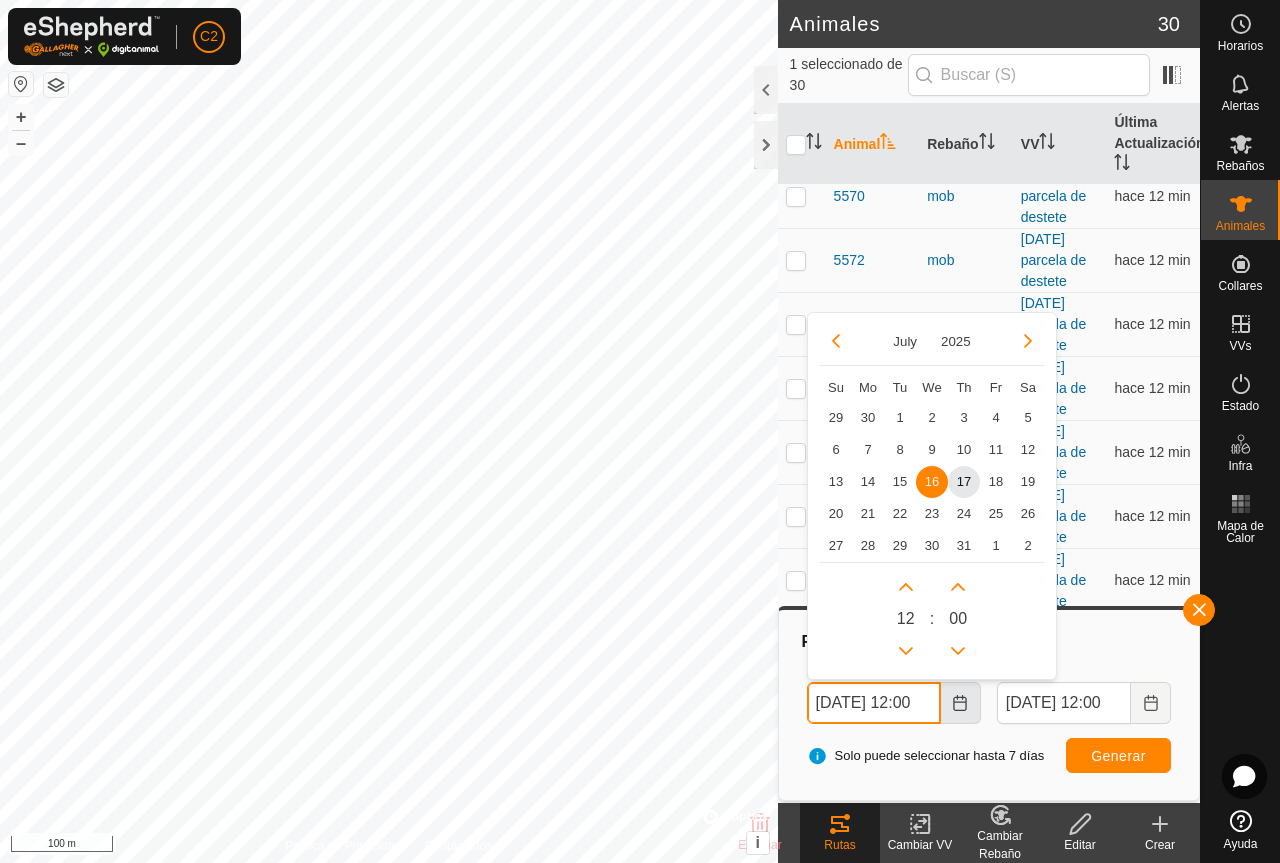 scroll, scrollTop: 0, scrollLeft: 16, axis: horizontal 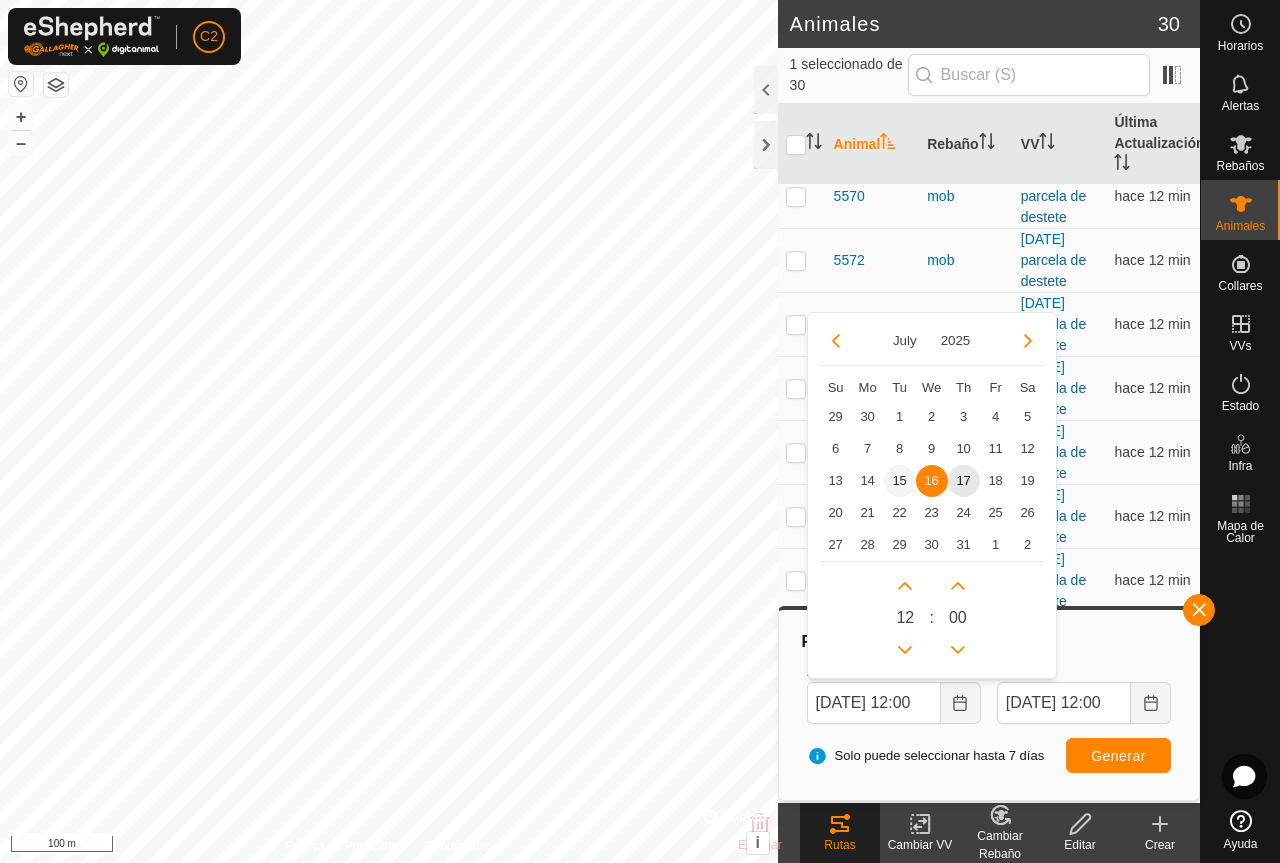 click on "15" at bounding box center (900, 481) 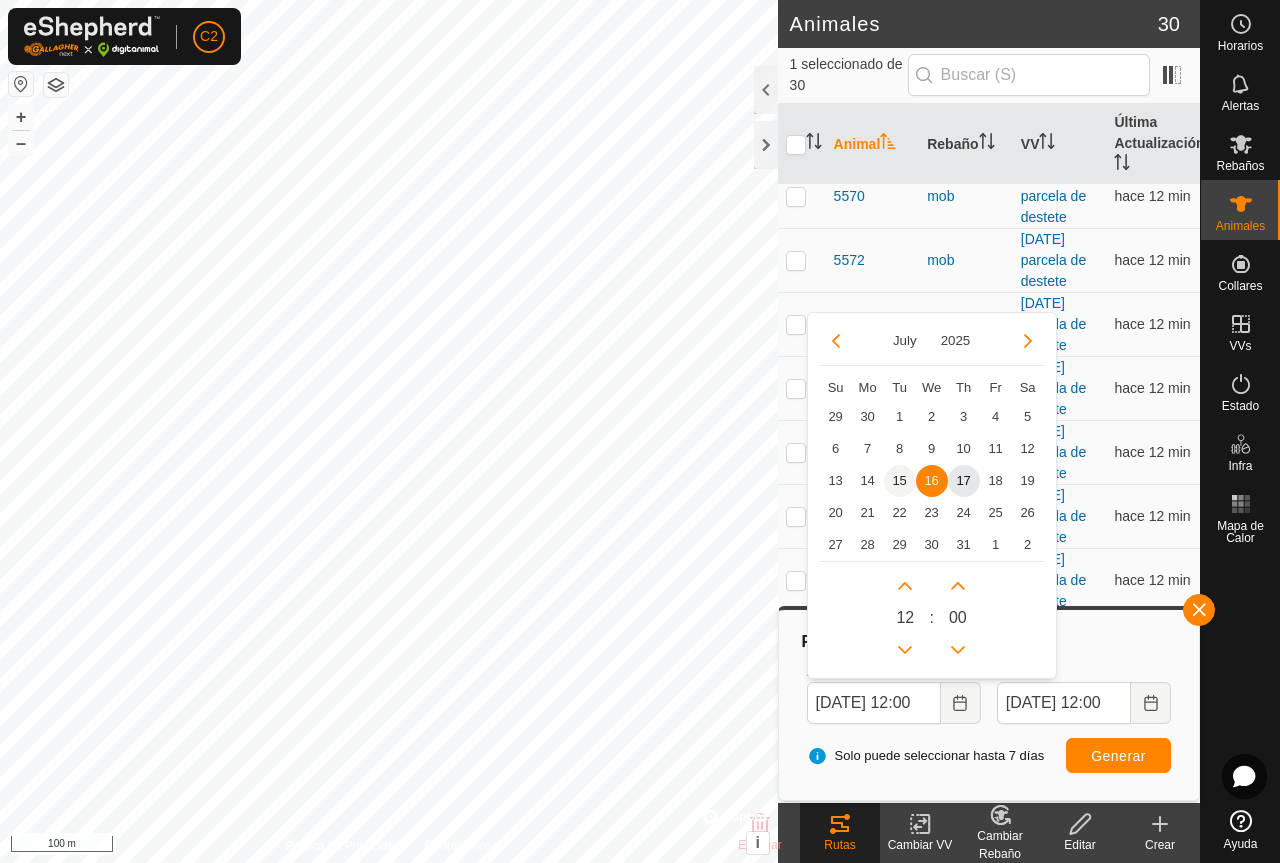 scroll, scrollTop: 0, scrollLeft: 0, axis: both 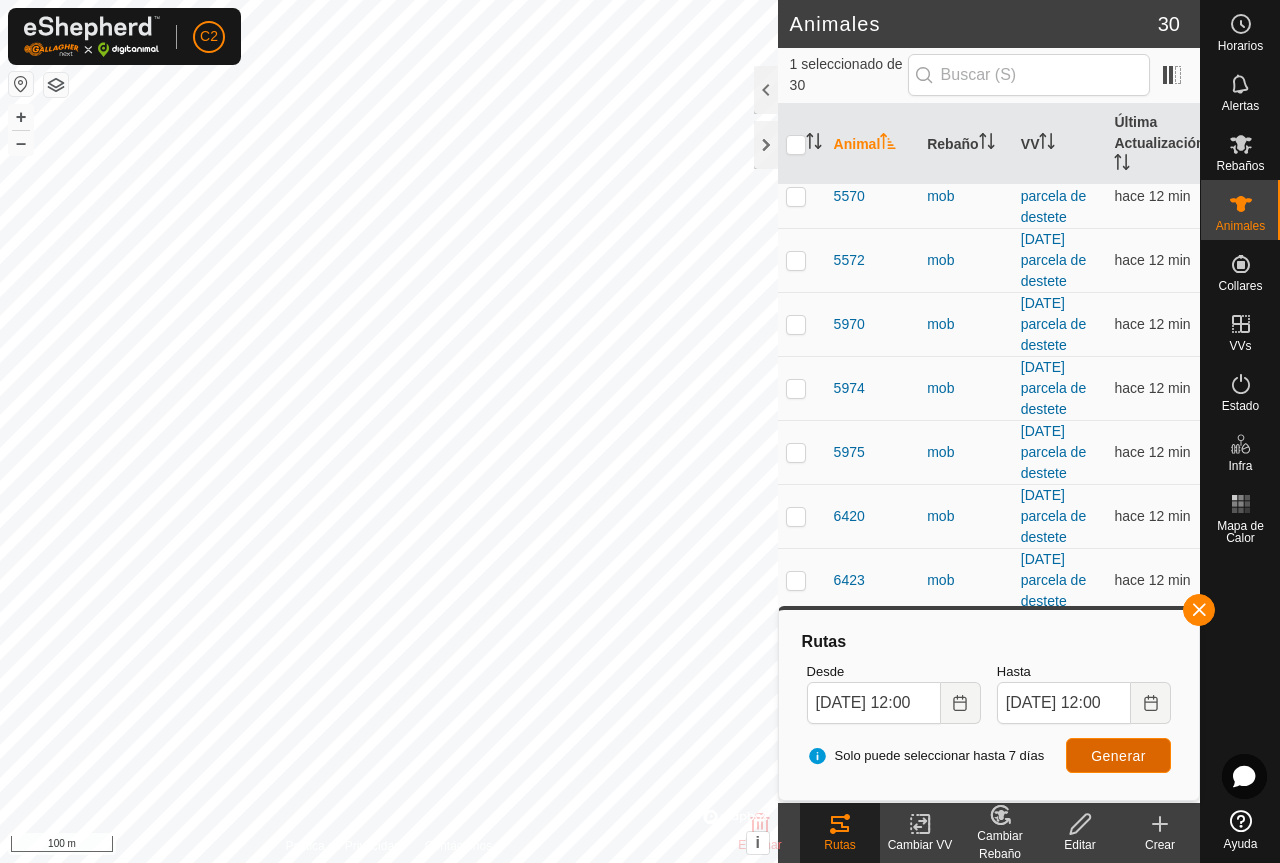 click on "Generar" at bounding box center [1118, 755] 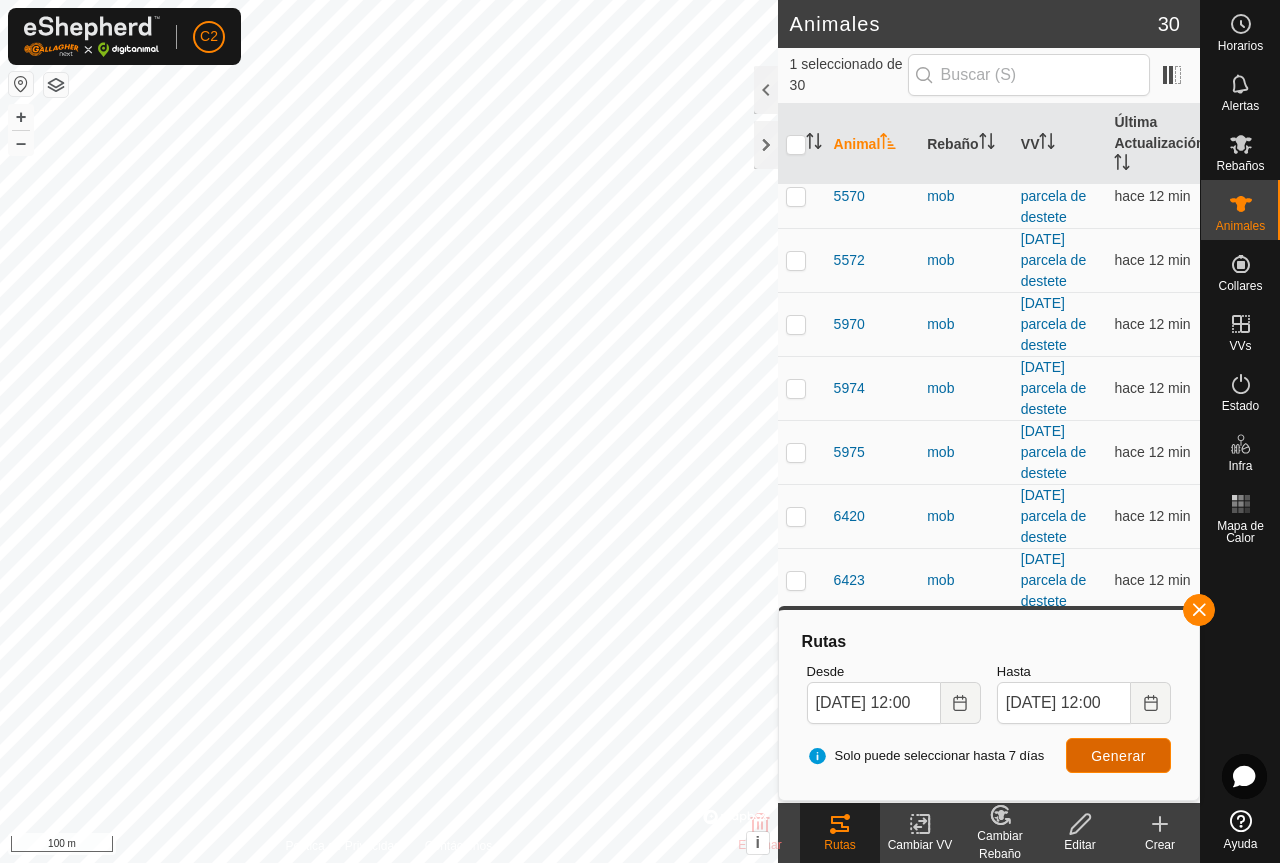 scroll, scrollTop: 0, scrollLeft: 0, axis: both 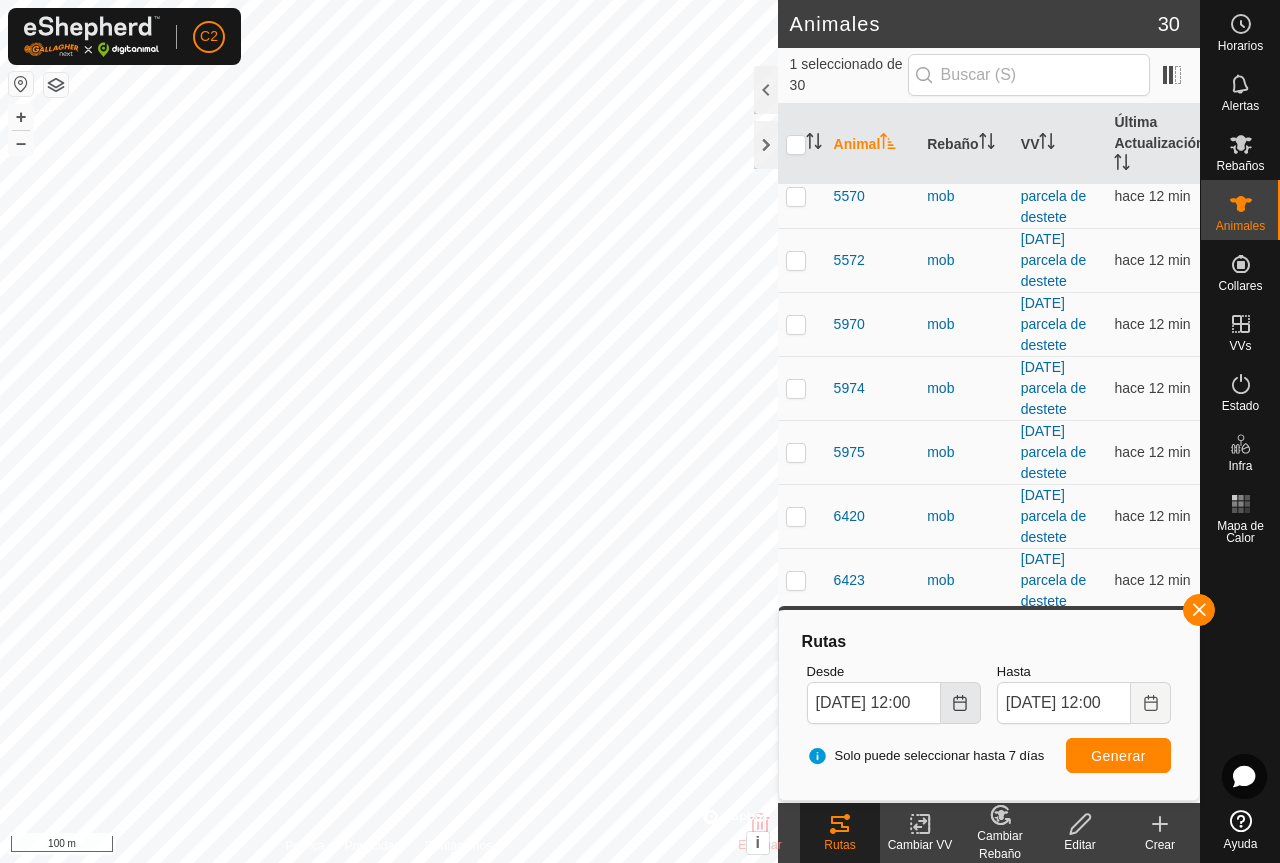 click at bounding box center (961, 703) 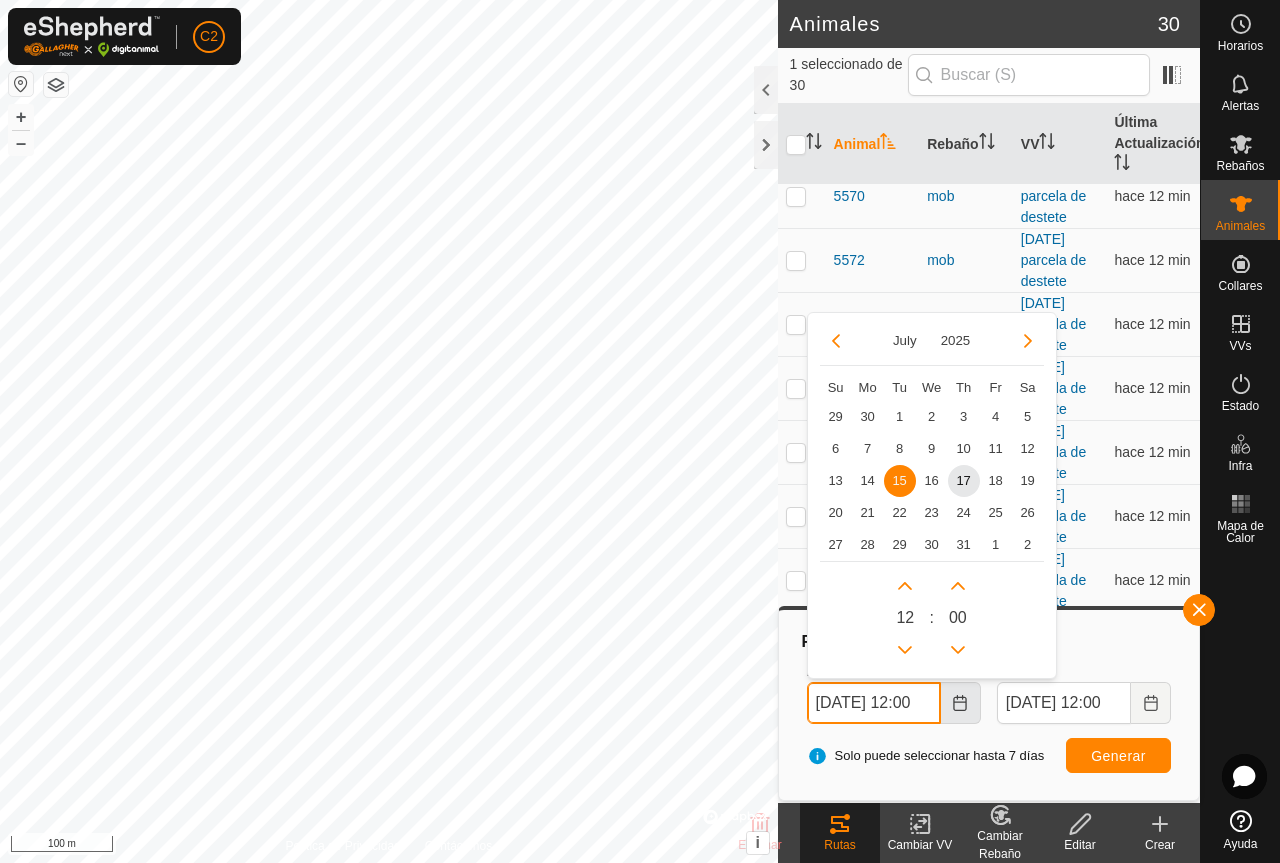 scroll, scrollTop: 0, scrollLeft: 16, axis: horizontal 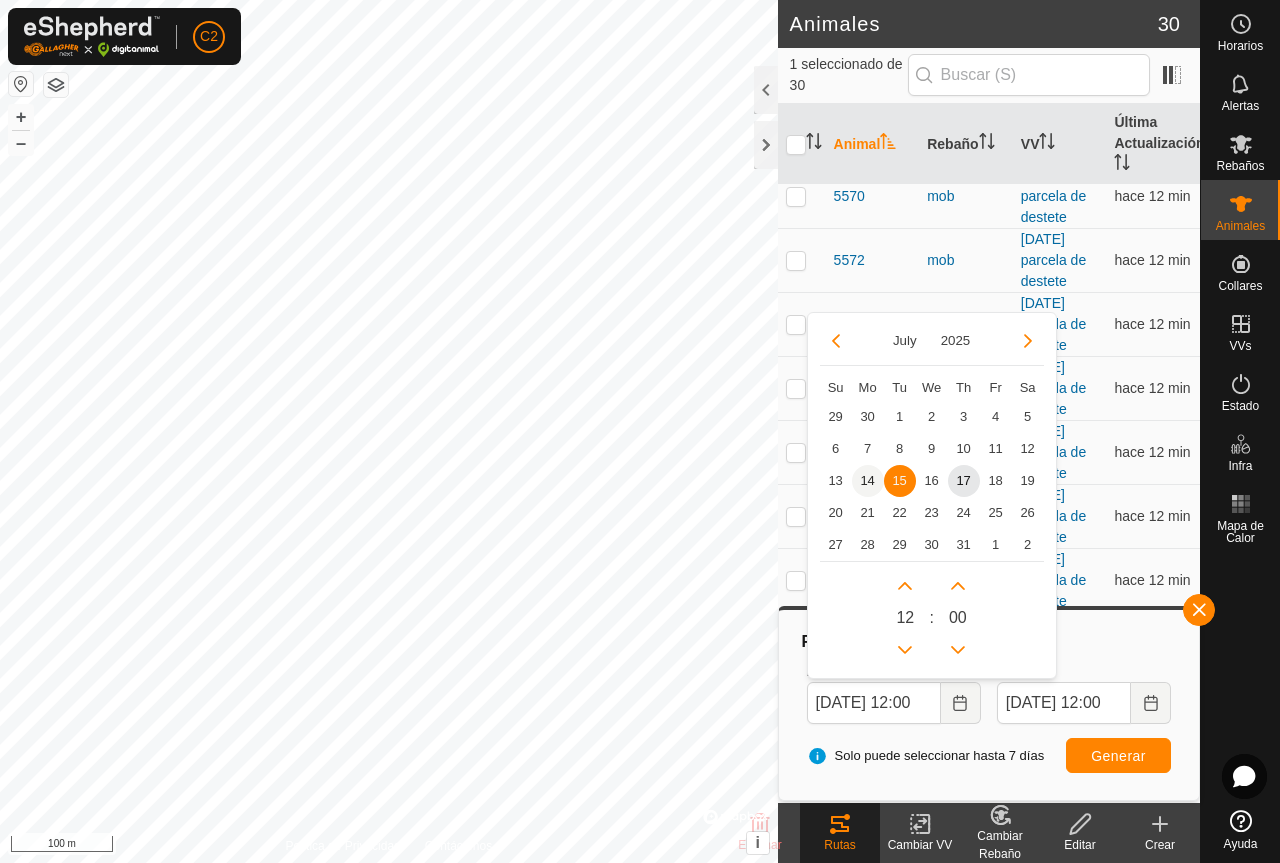 drag, startPoint x: 863, startPoint y: 483, endPoint x: 867, endPoint y: 496, distance: 13.601471 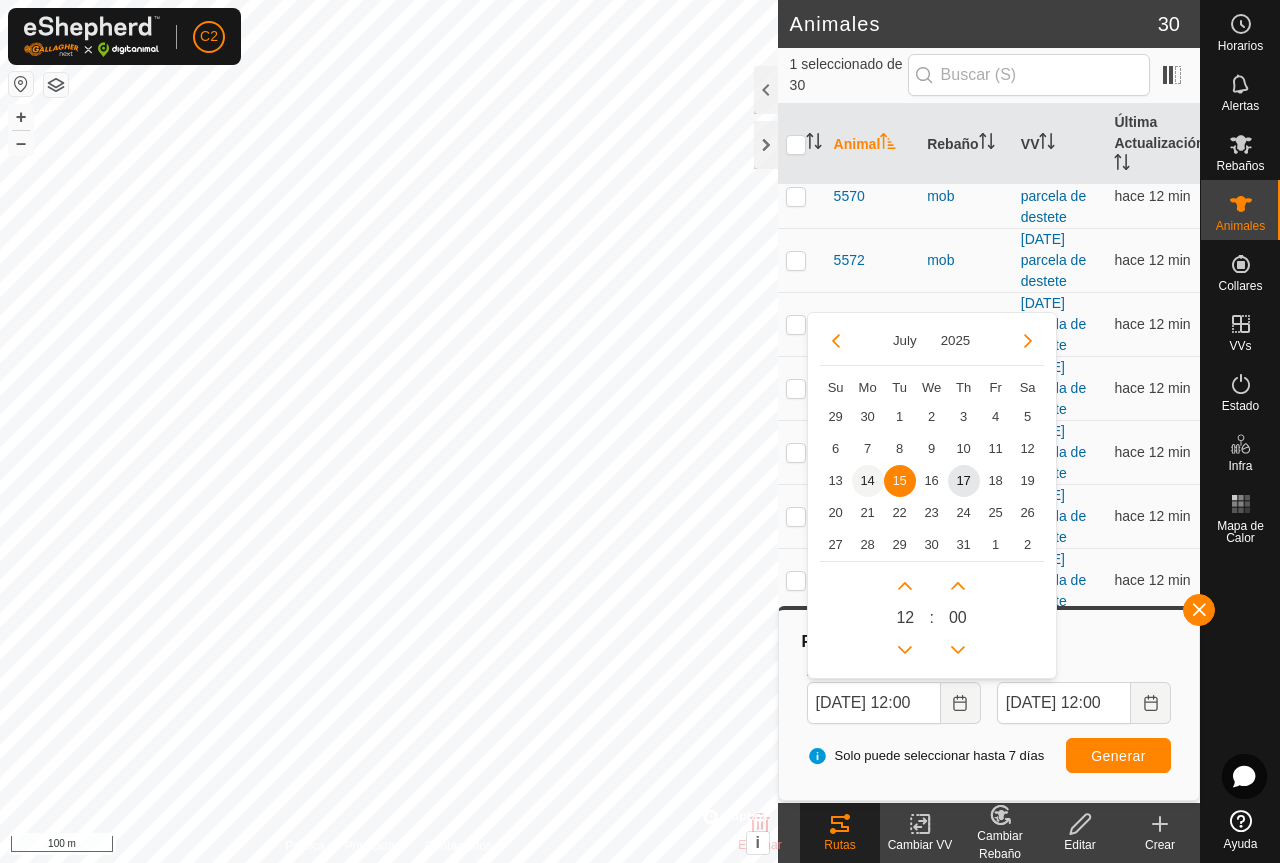 click on "14" at bounding box center (868, 481) 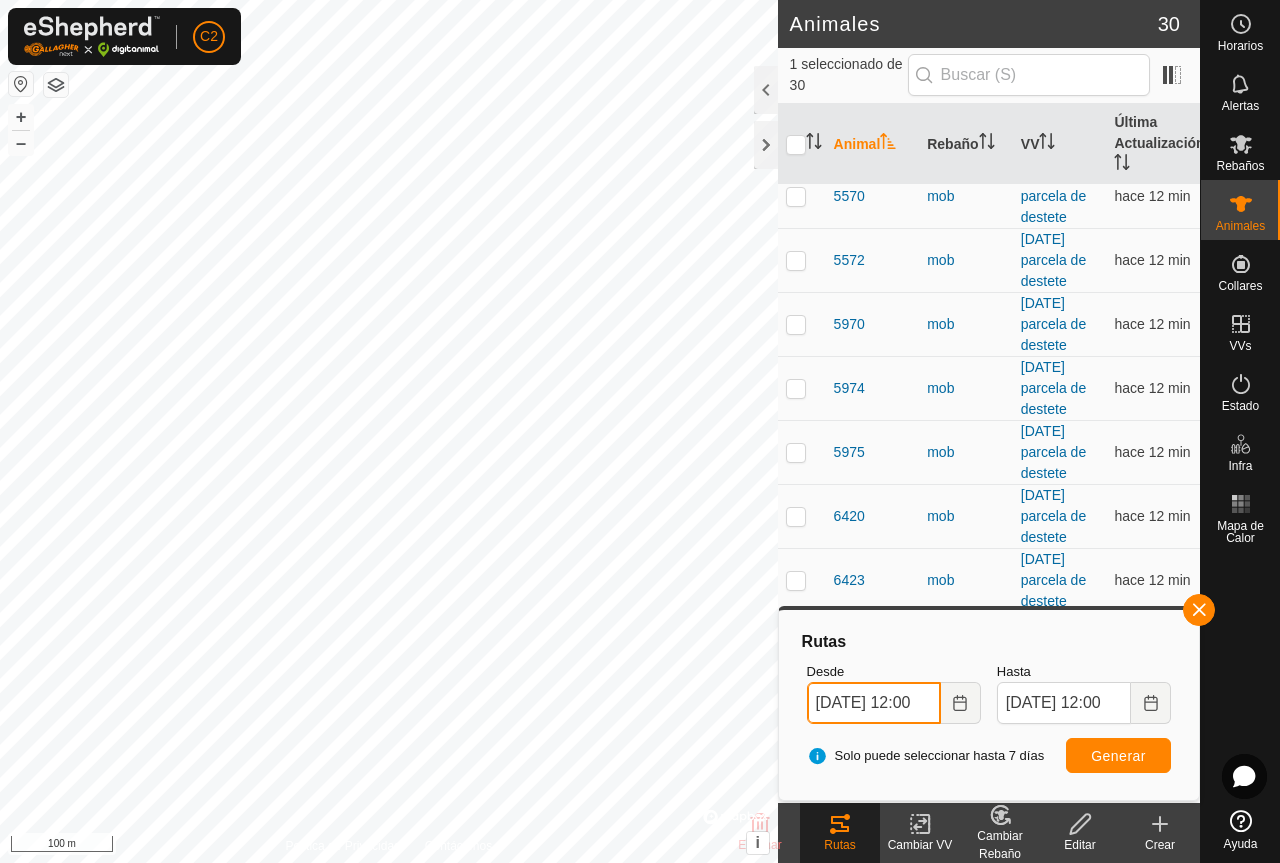 scroll, scrollTop: 0, scrollLeft: 16, axis: horizontal 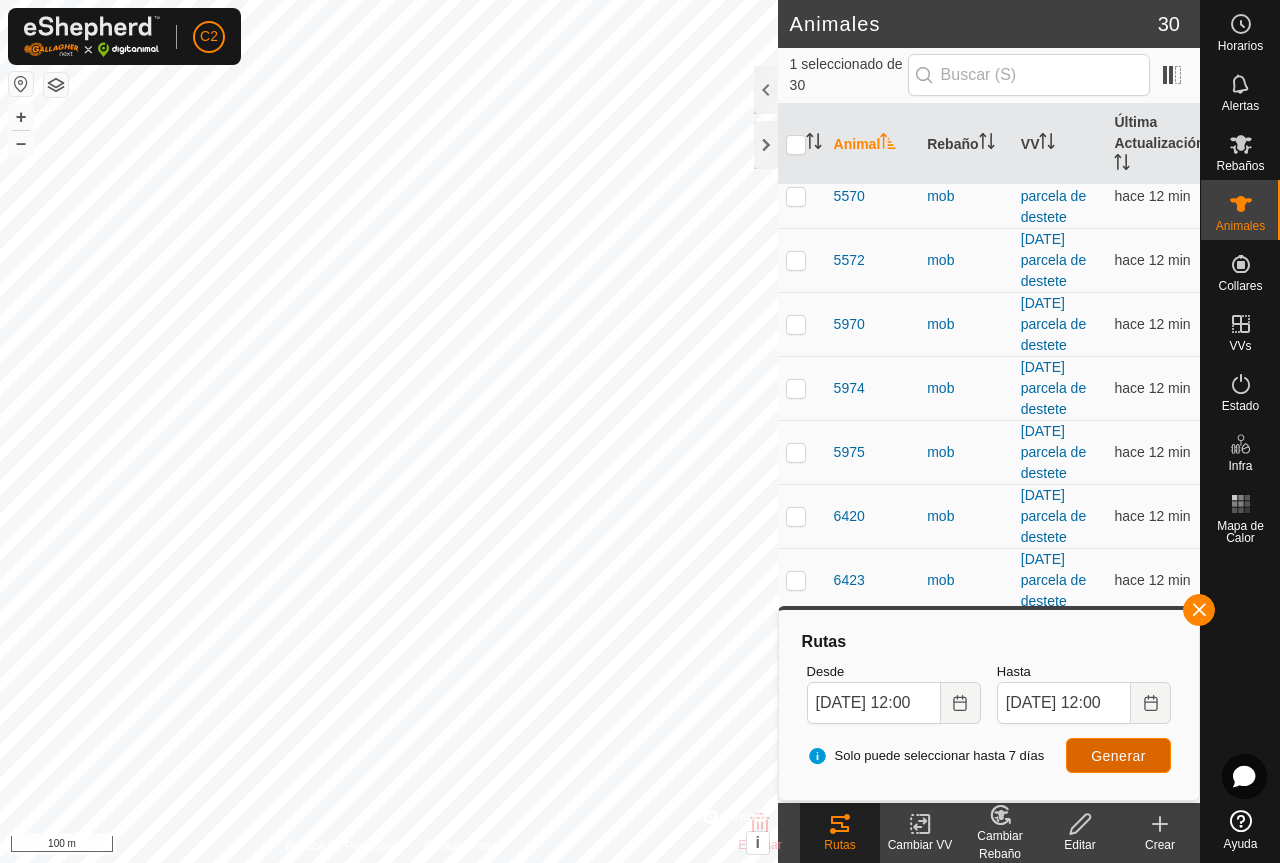 click on "Generar" at bounding box center [1118, 756] 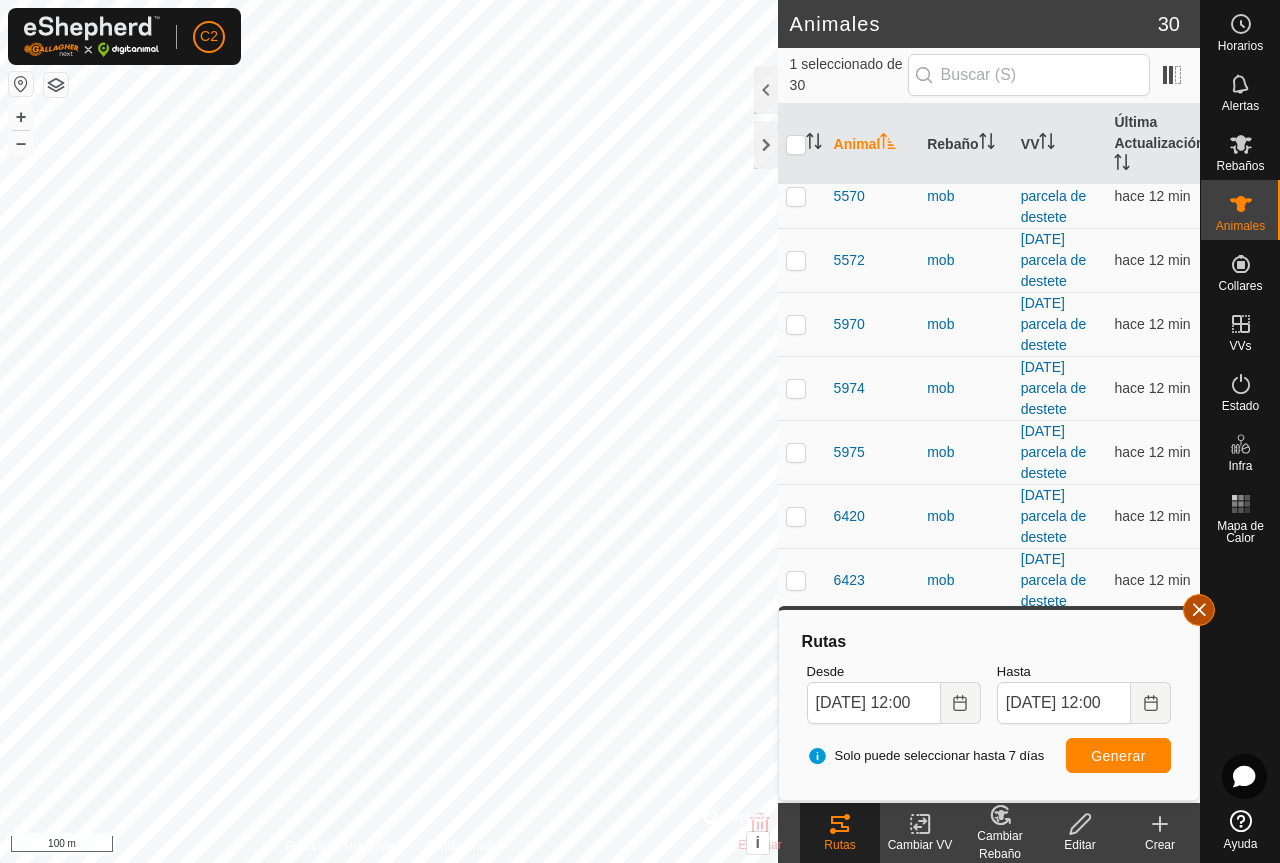 click on "C2 Horarios Alertas Rebaños Animales Collares VVs Estado Infra Mapa de Calor Ayuda Animales 30  1 seleccionado de 30   Animal   Rebaño   VV   Última Actualización   1186   mob  [DATE] parcela de destete  hace 12 min  2587   Coja  -  hace 2 d  3140   mob  [DATE] parcela de destete  hace 27 min  3155   mob  [DATE] parcela de destete  hace 12 min  3170   mob  [DATE] parcela de destete  hace 12 min  3173   mob  [DATE] parcela de destete  hace 12 min  3408   mob  [DATE] parcela de destete  hace 12 min  3446   Vacas [PERSON_NAME][GEOGRAPHIC_DATA]  [DATE] parcela de destete  hace 12 min  5191   mob  [DATE] parcela de destete  hace 12 min  5307   mob  [DATE] parcela de destete  hace 12 min  5569   Vacas [PERSON_NAME]  [DATE] parcela de destete  hace 12 min  5570   mob  [DATE] parcela de destete  hace 12 min  5572   mob  [DATE] parcela de destete  hace 12 min  5970   mob  [DATE] parcela de destete  hace 12 min  5974   mob  [DATE] parcela de destete  hace 12 min  5975   mob" at bounding box center (640, 431) 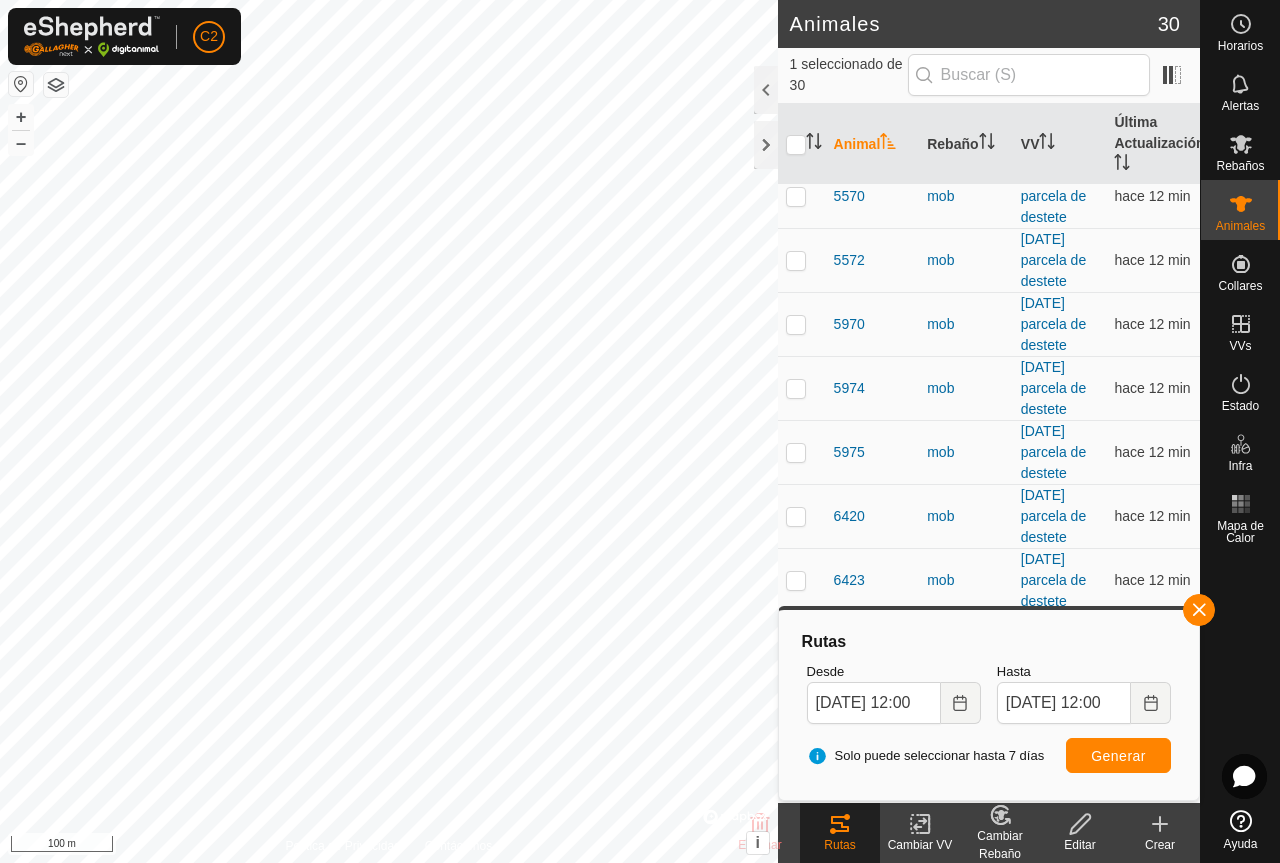 click on "Rutas Desde [DATE] 12:00 Hasta [DATE] 12:00 Solo puede seleccionar hasta 7 días Generar" at bounding box center [989, 705] 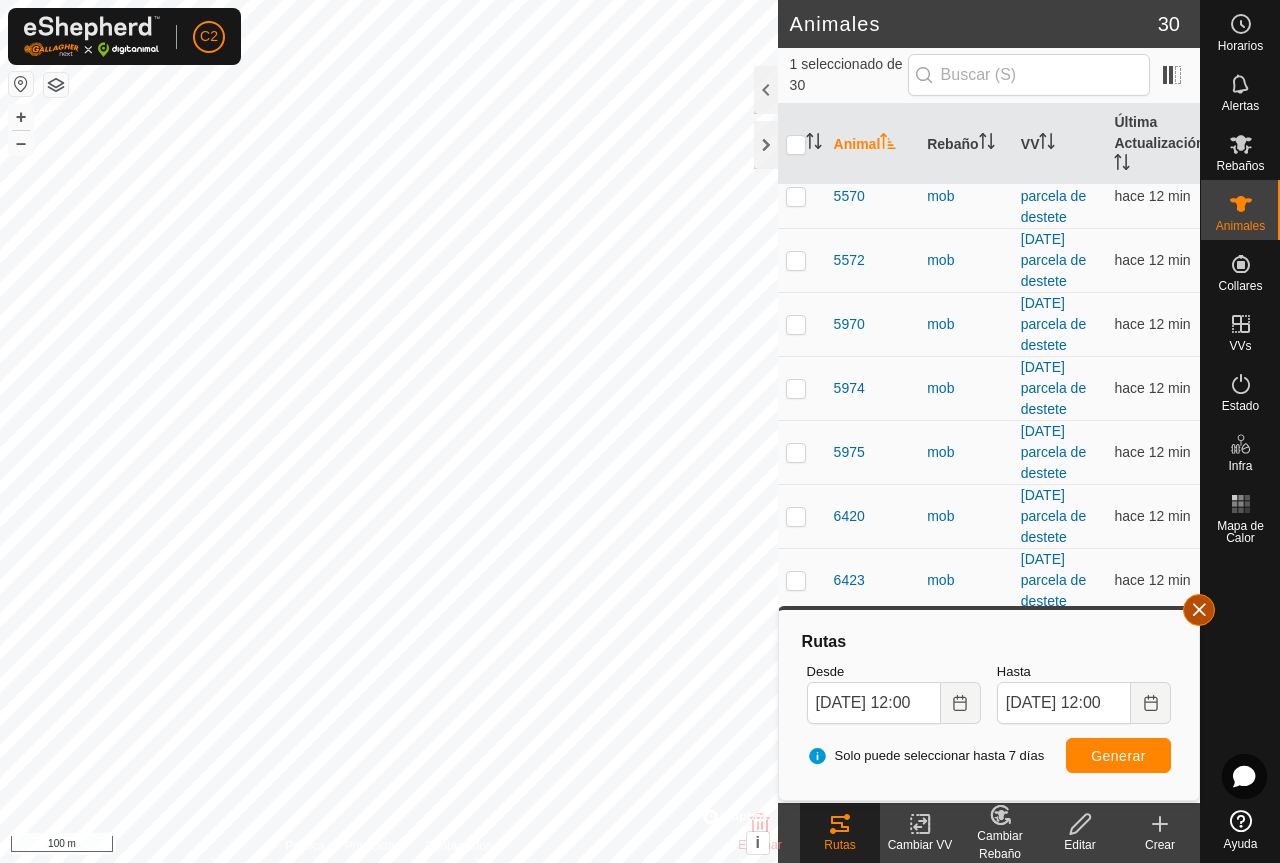 click at bounding box center (1199, 610) 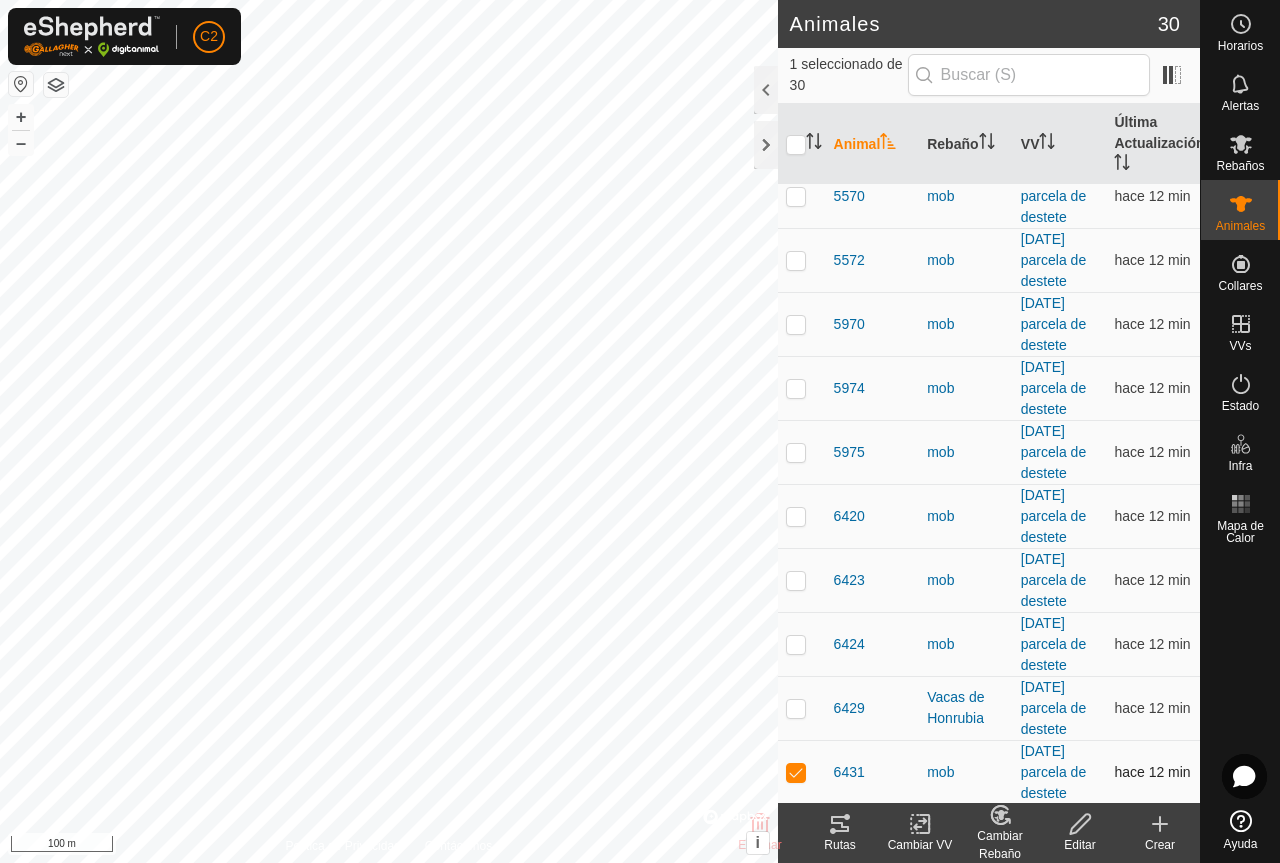drag, startPoint x: 811, startPoint y: 766, endPoint x: 795, endPoint y: 771, distance: 16.763054 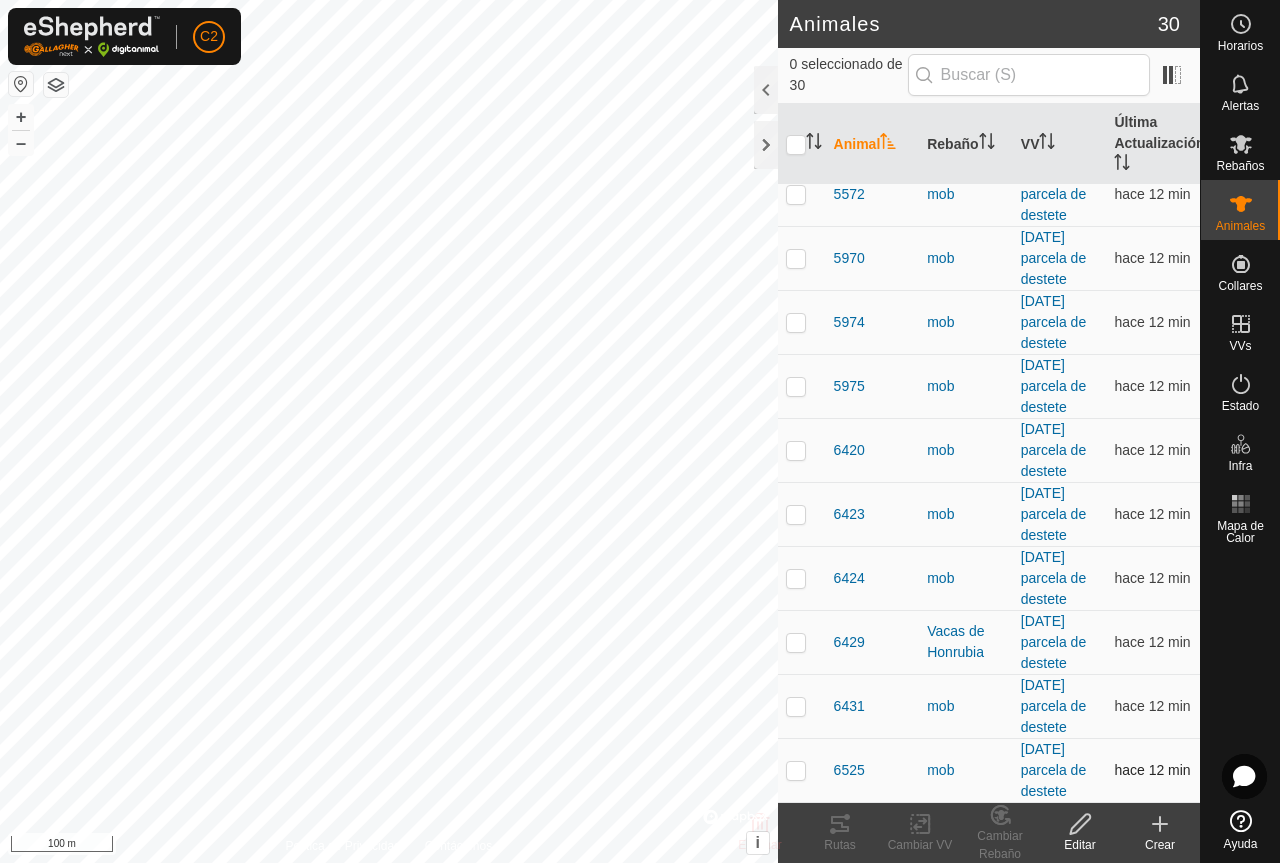 scroll, scrollTop: 800, scrollLeft: 0, axis: vertical 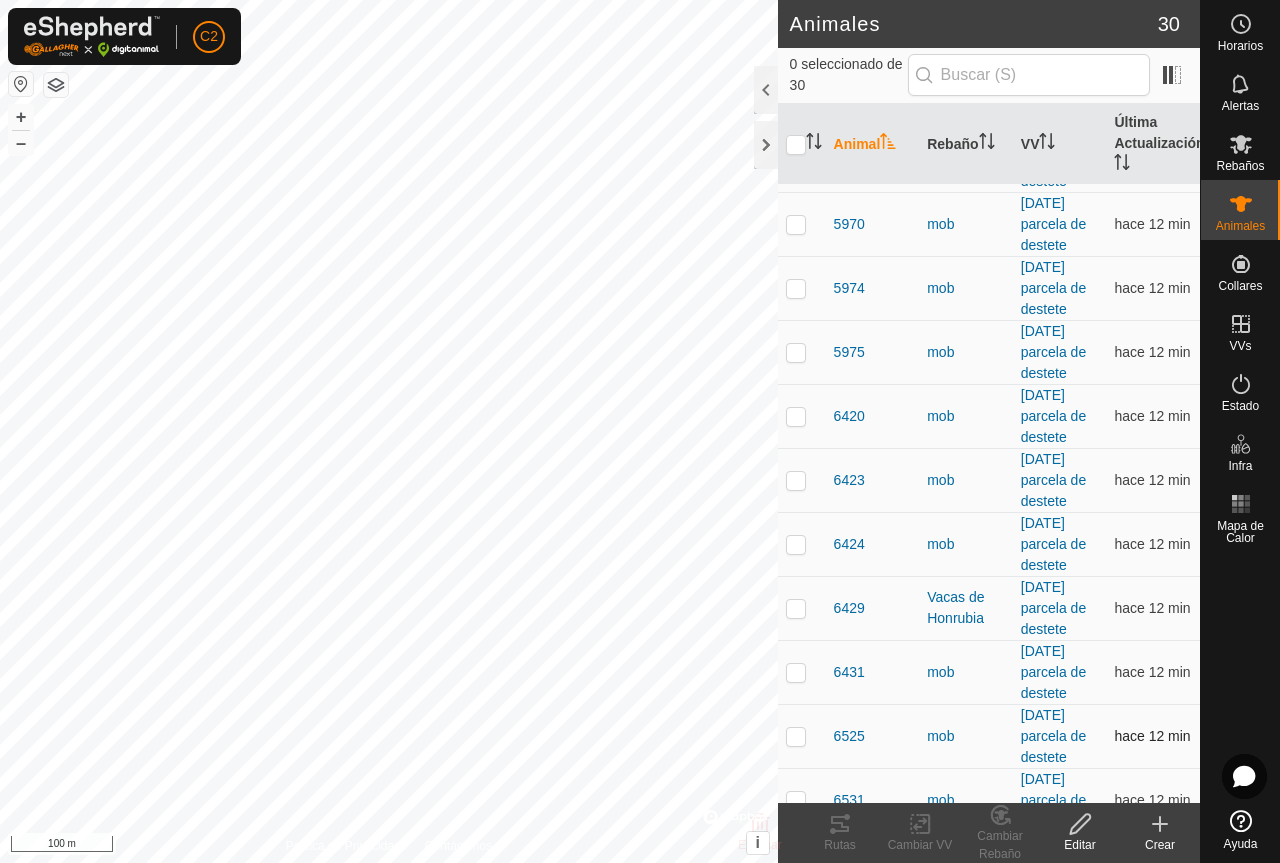 click at bounding box center (802, 736) 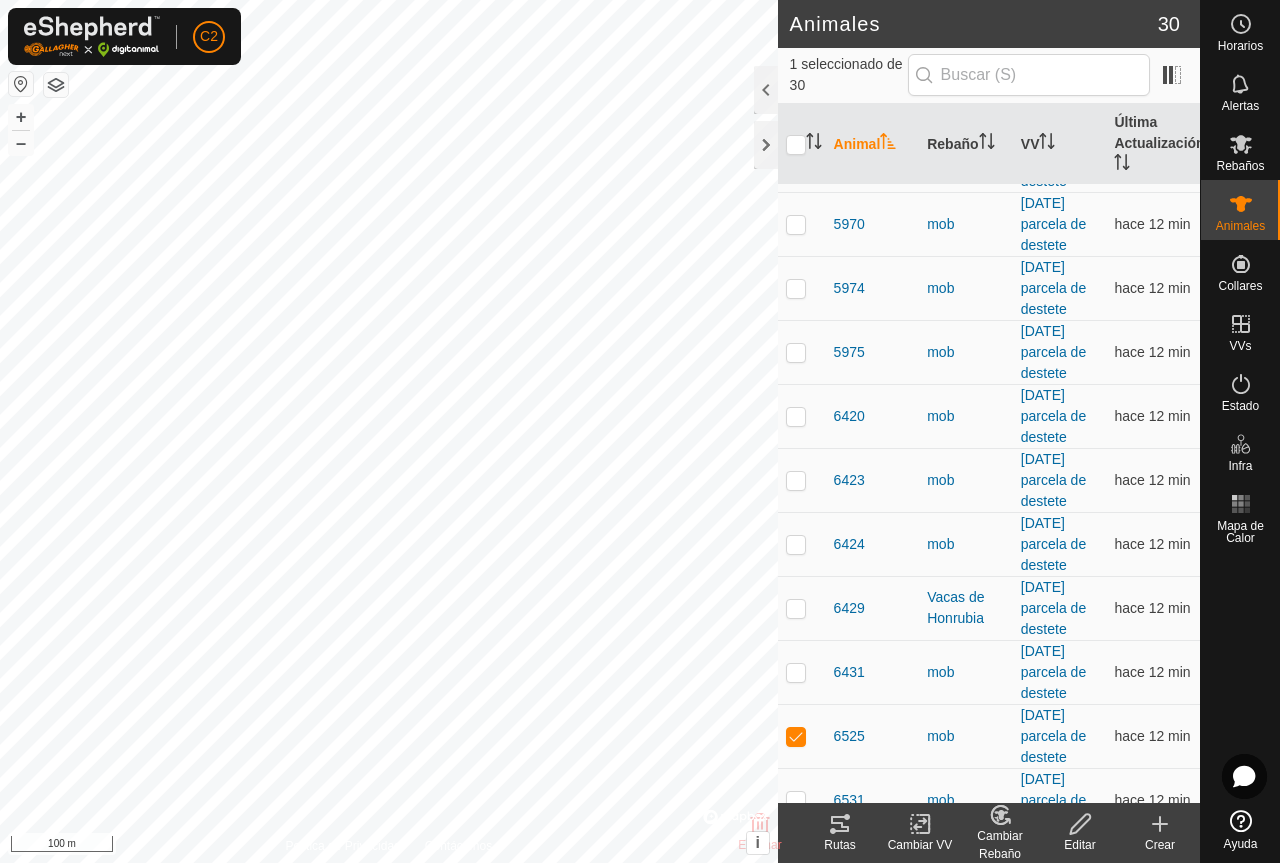 click 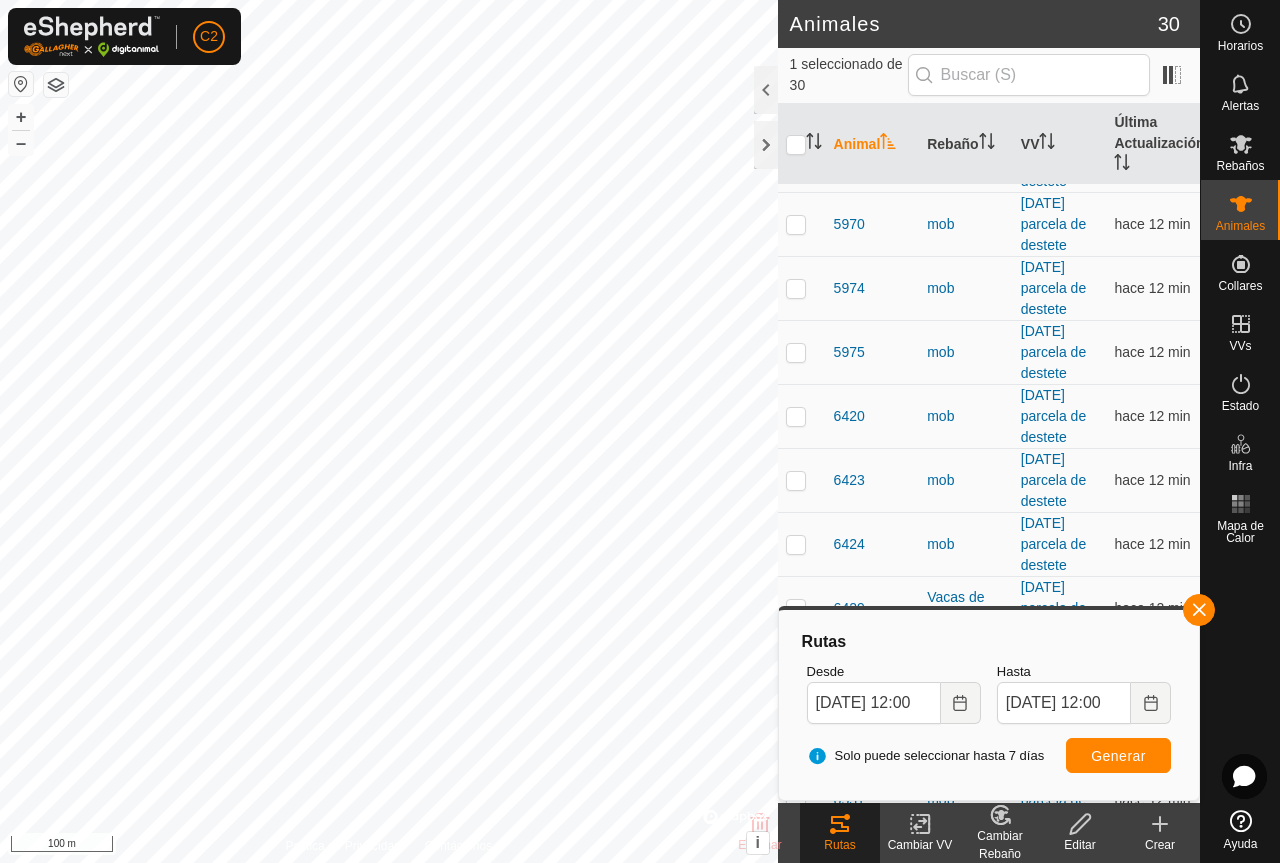 click 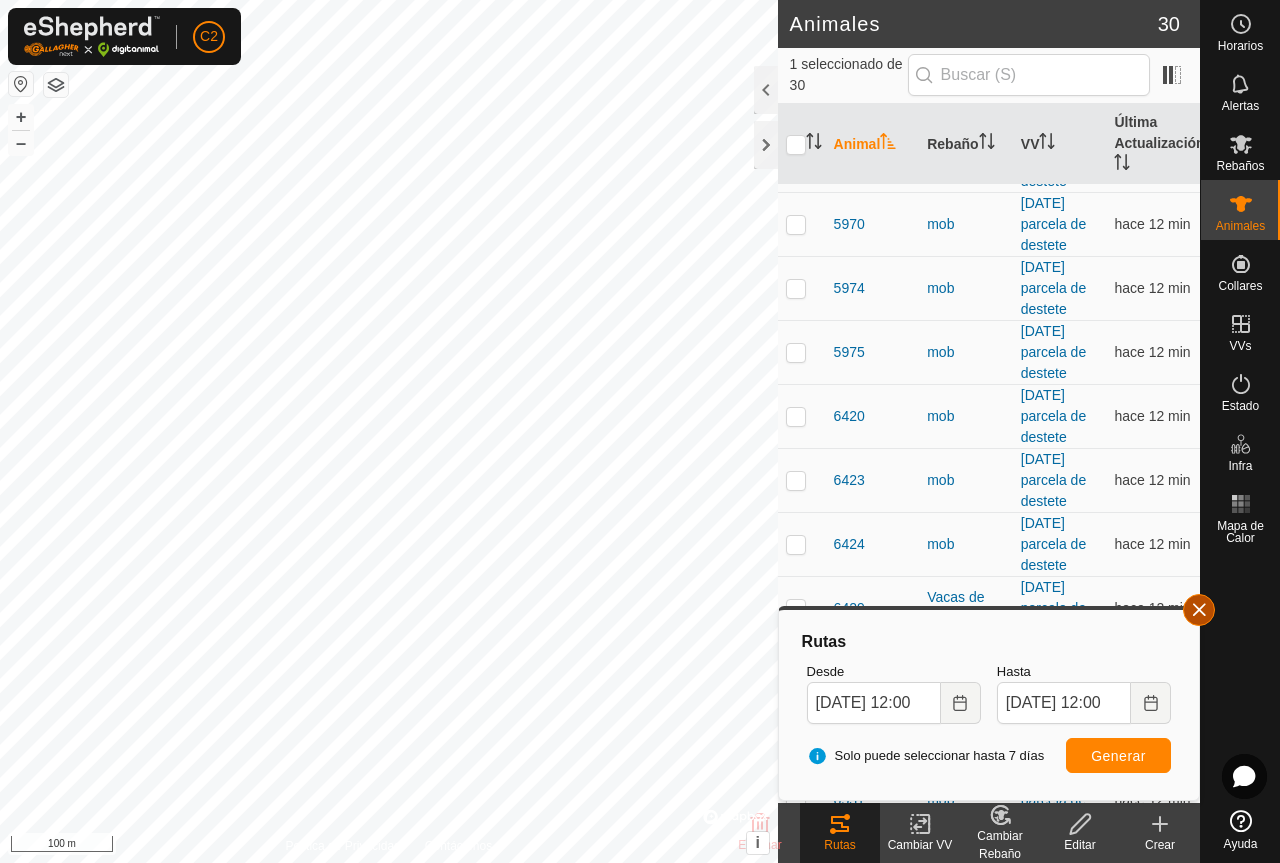 click at bounding box center (1199, 610) 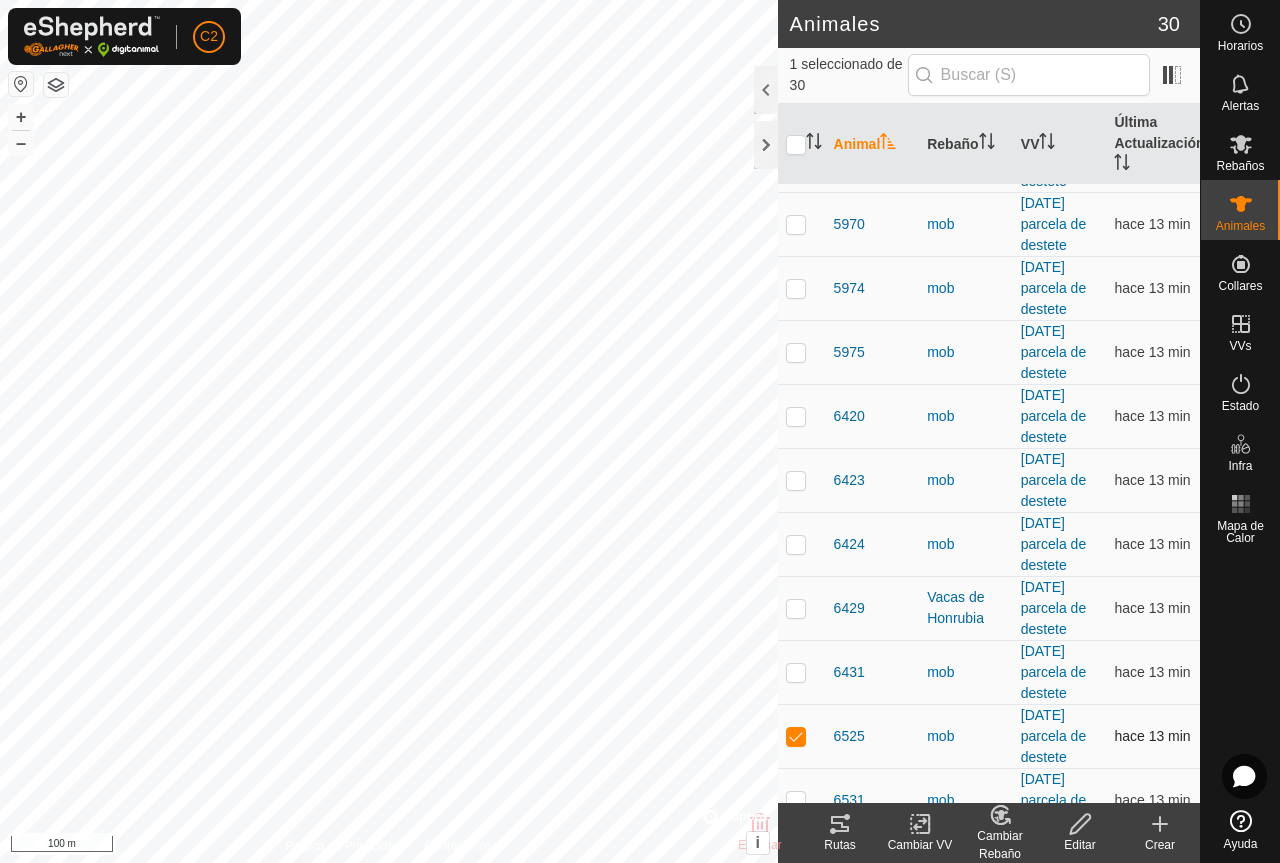 click at bounding box center [796, 736] 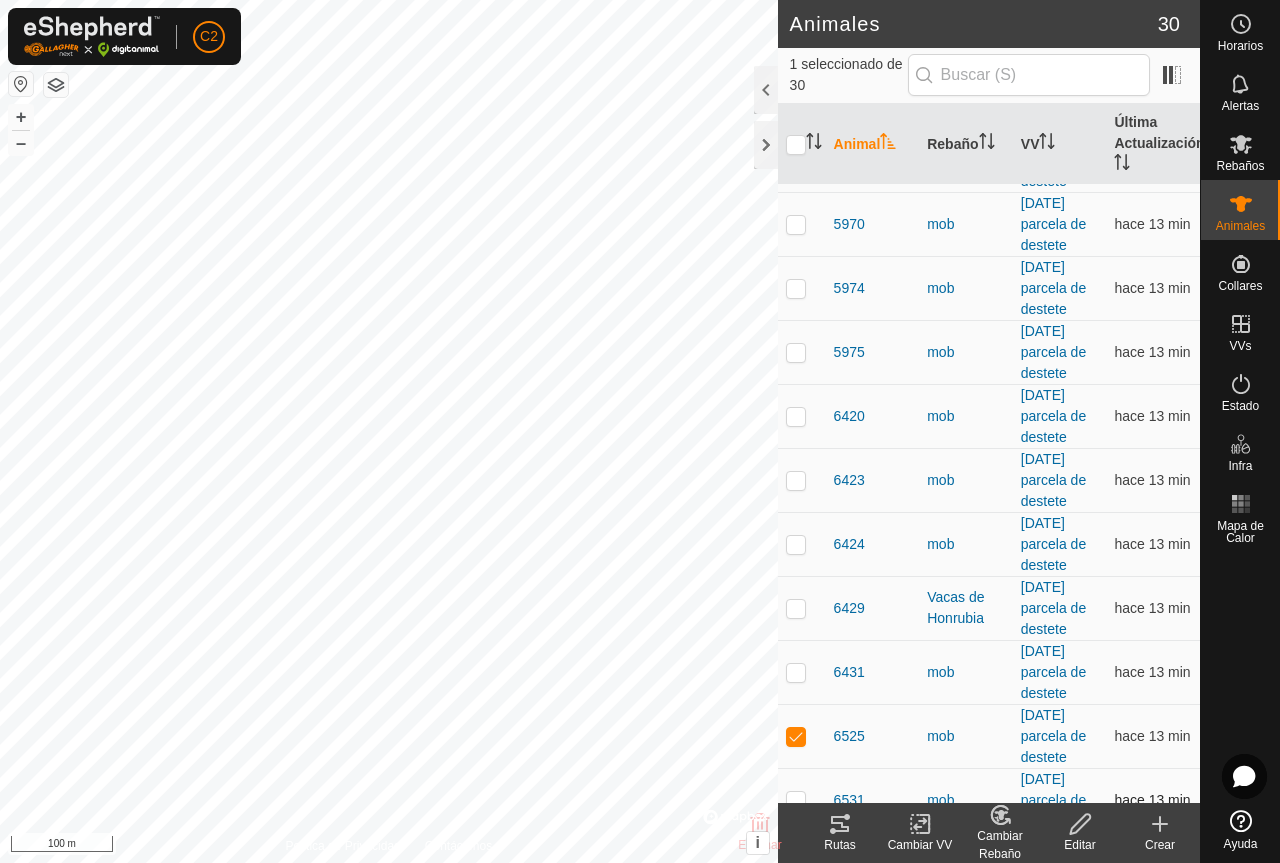 checkbox on "false" 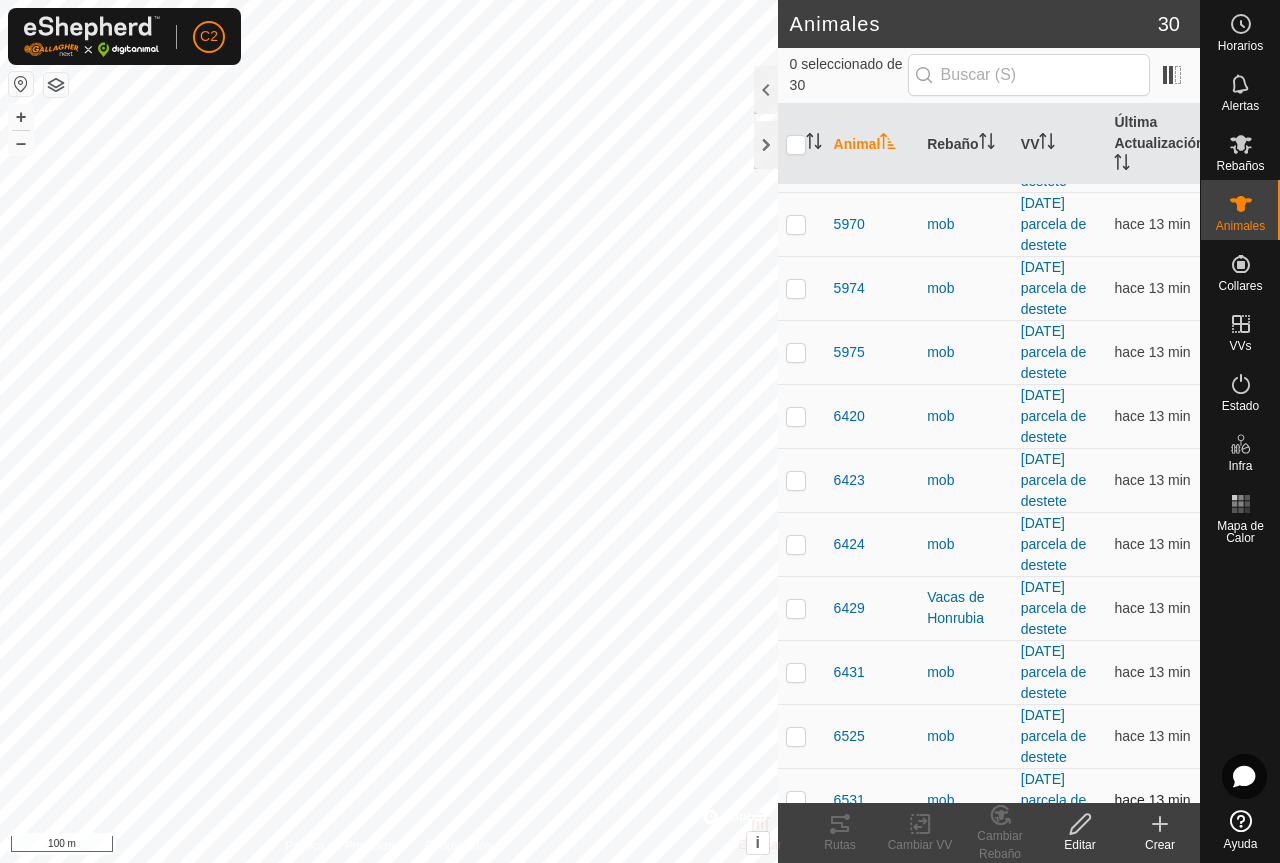 click at bounding box center (796, 800) 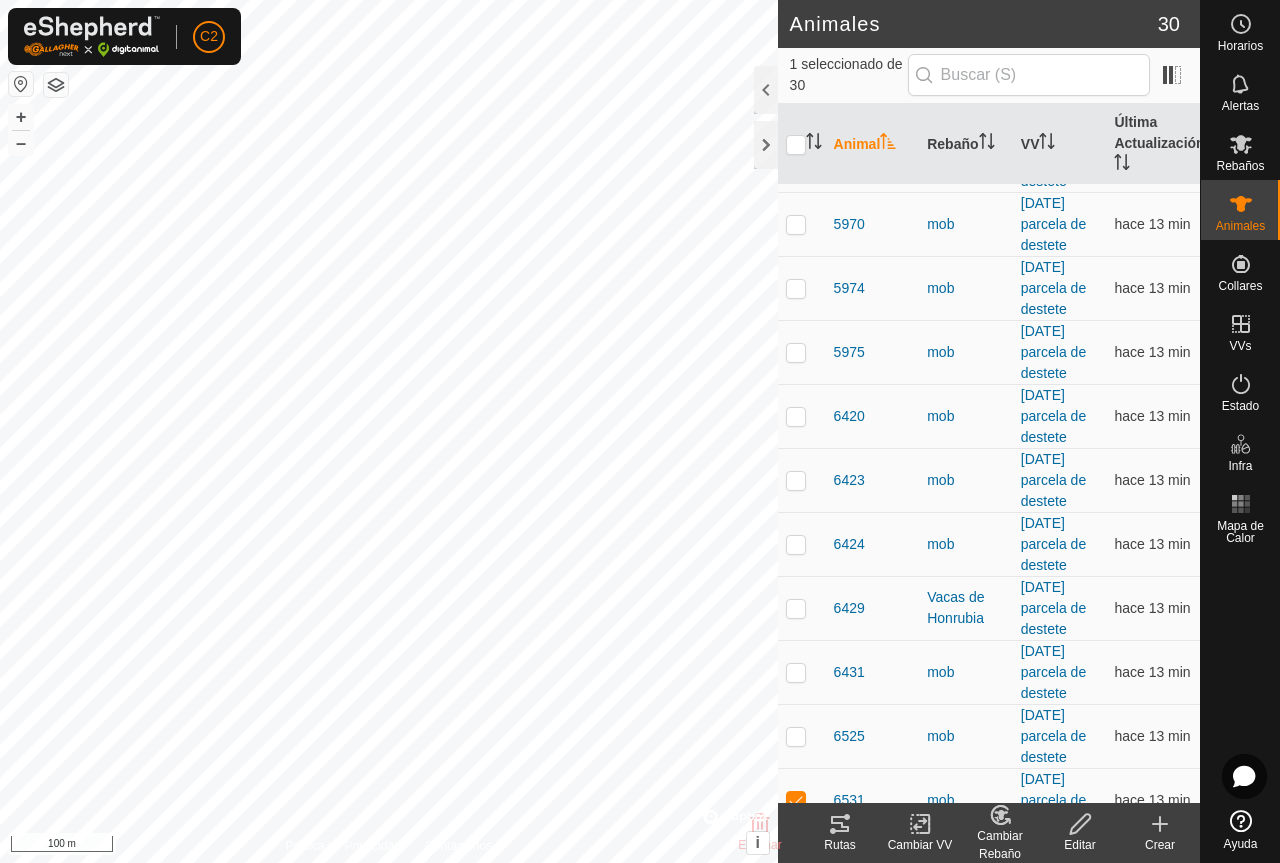 click 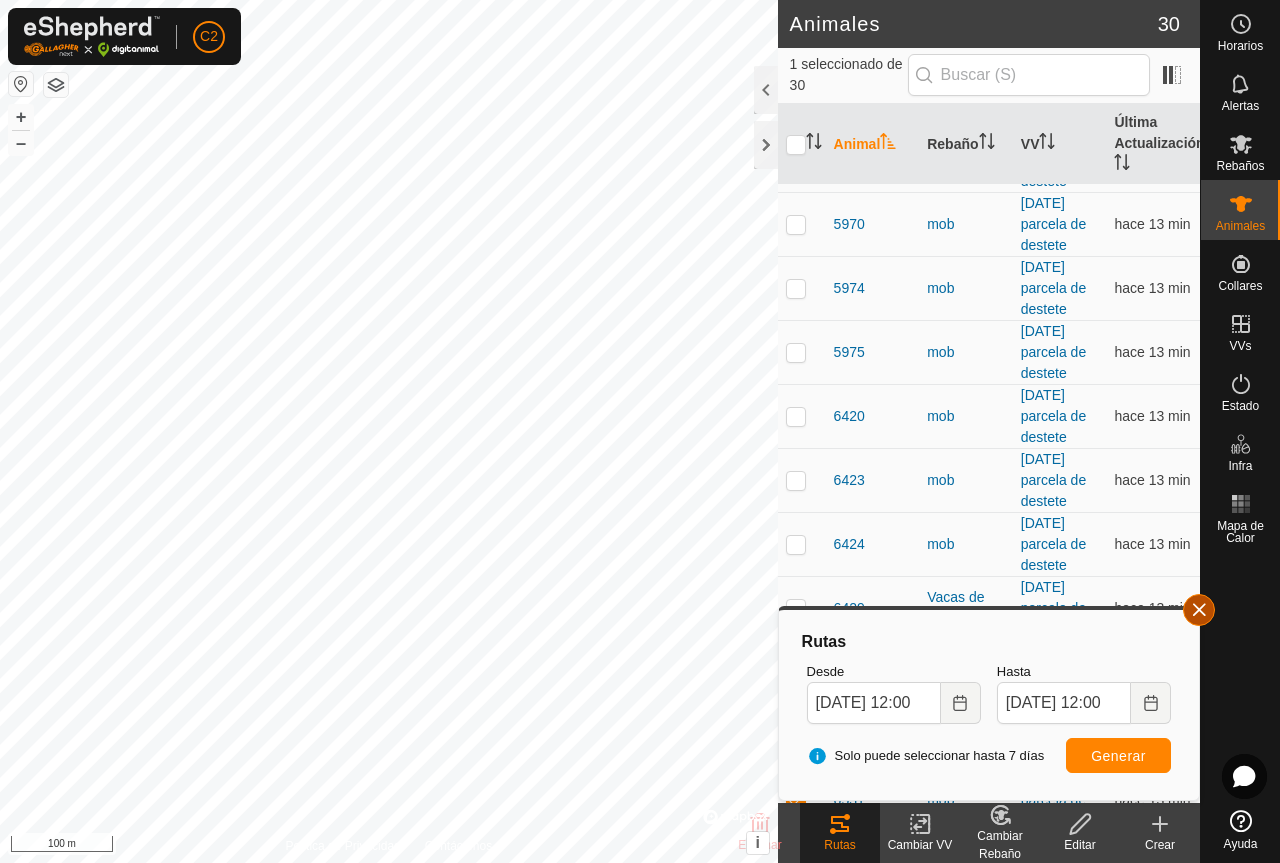 click at bounding box center [1199, 610] 